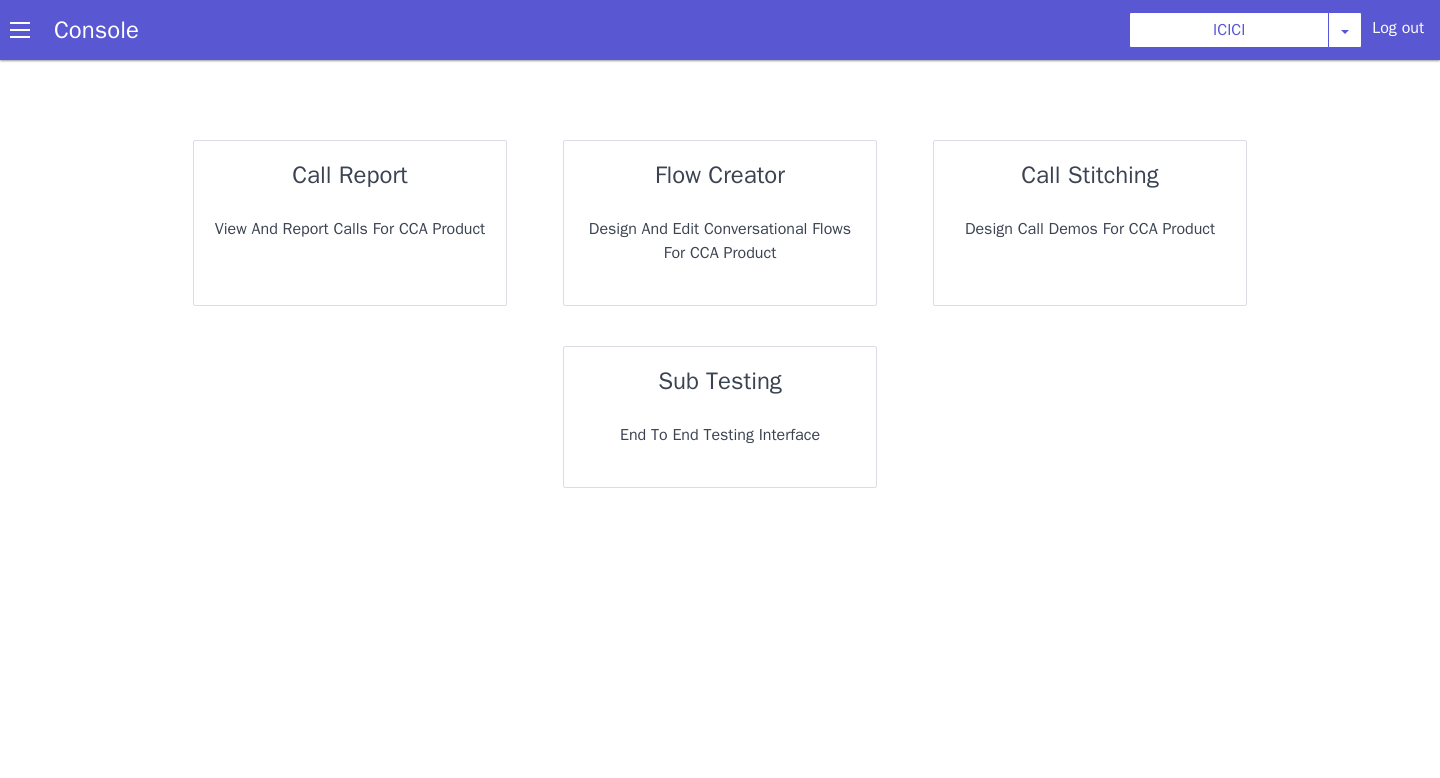 scroll, scrollTop: 0, scrollLeft: 0, axis: both 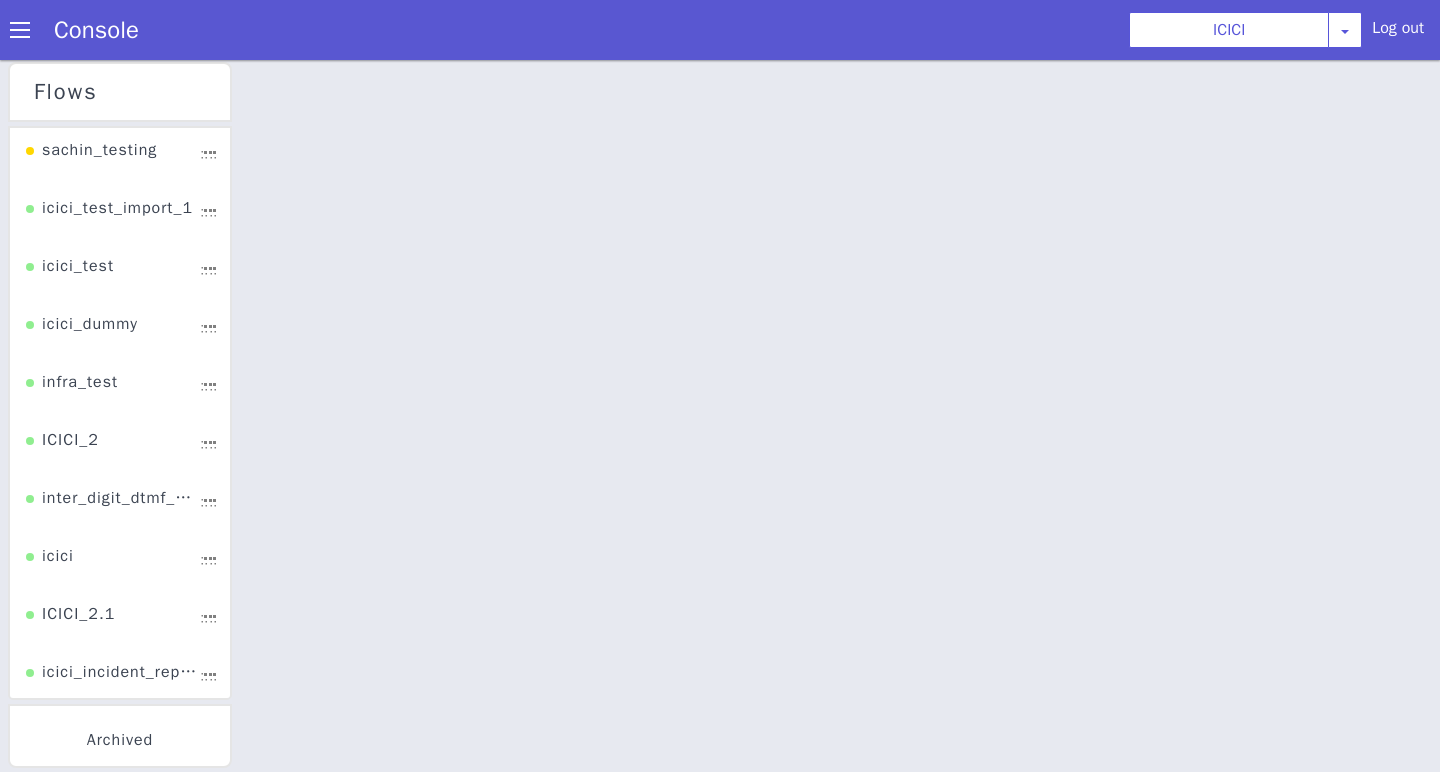 click on "ICICI_2" at bounding box center (232, 66) 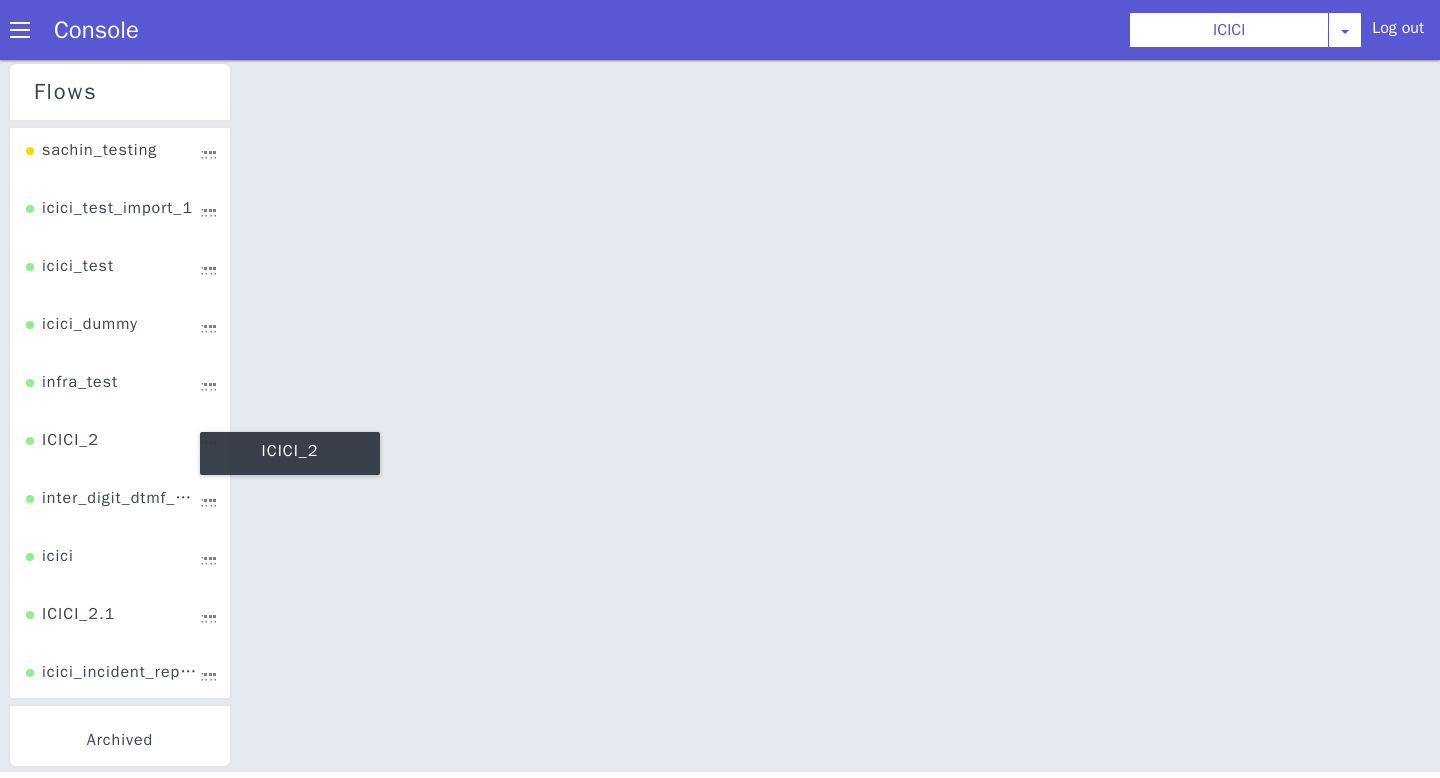 click on "ICICI_2" at bounding box center [187, 30] 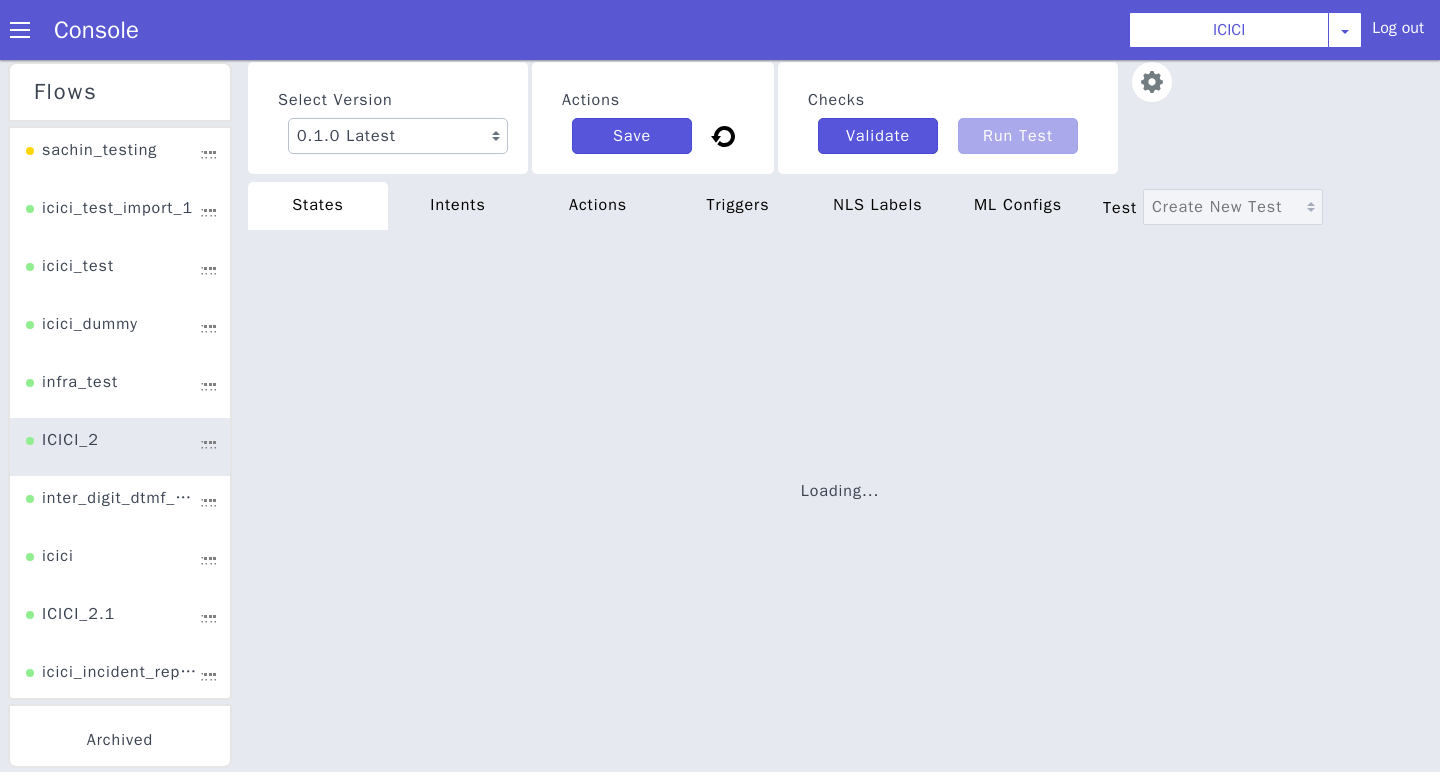 click at bounding box center (0, 54) 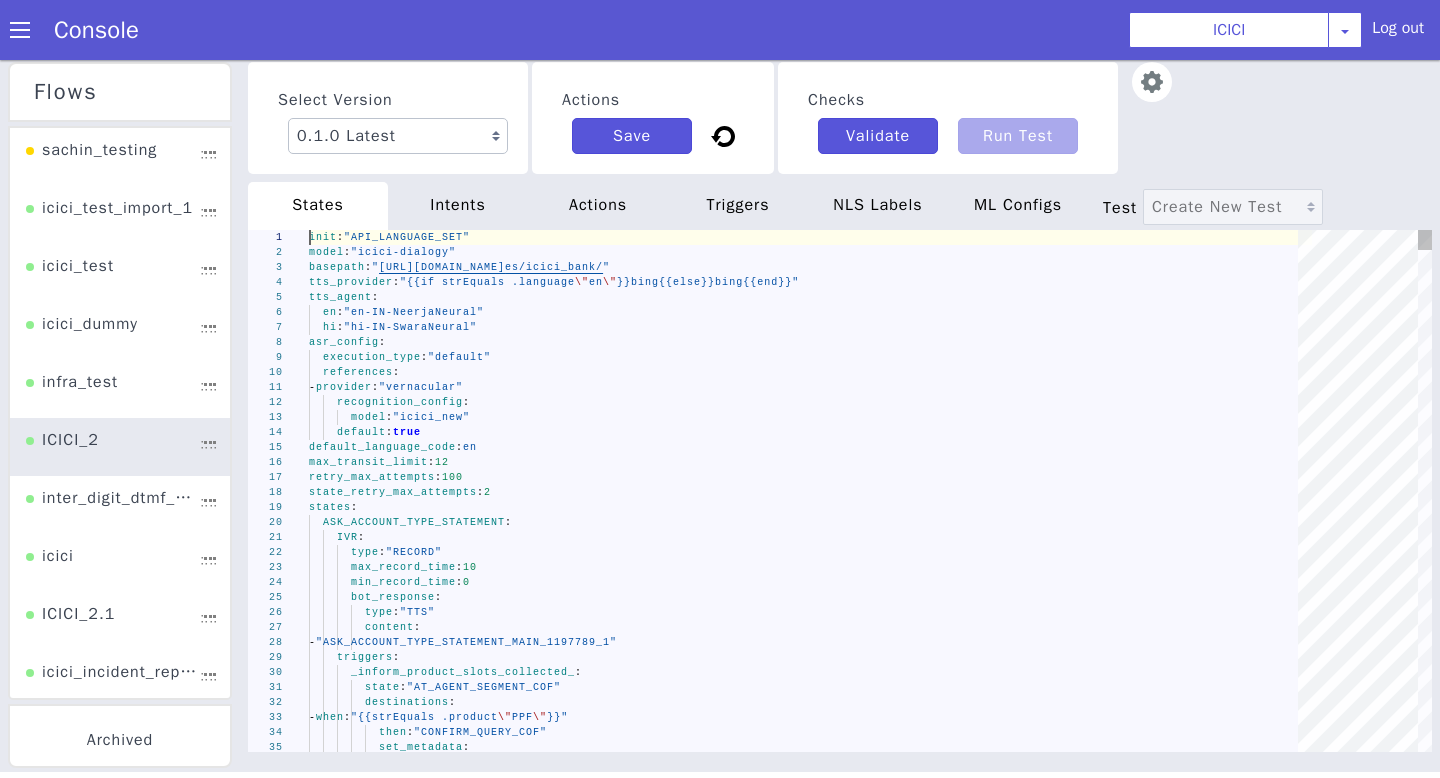 scroll, scrollTop: 0, scrollLeft: 69, axis: horizontal 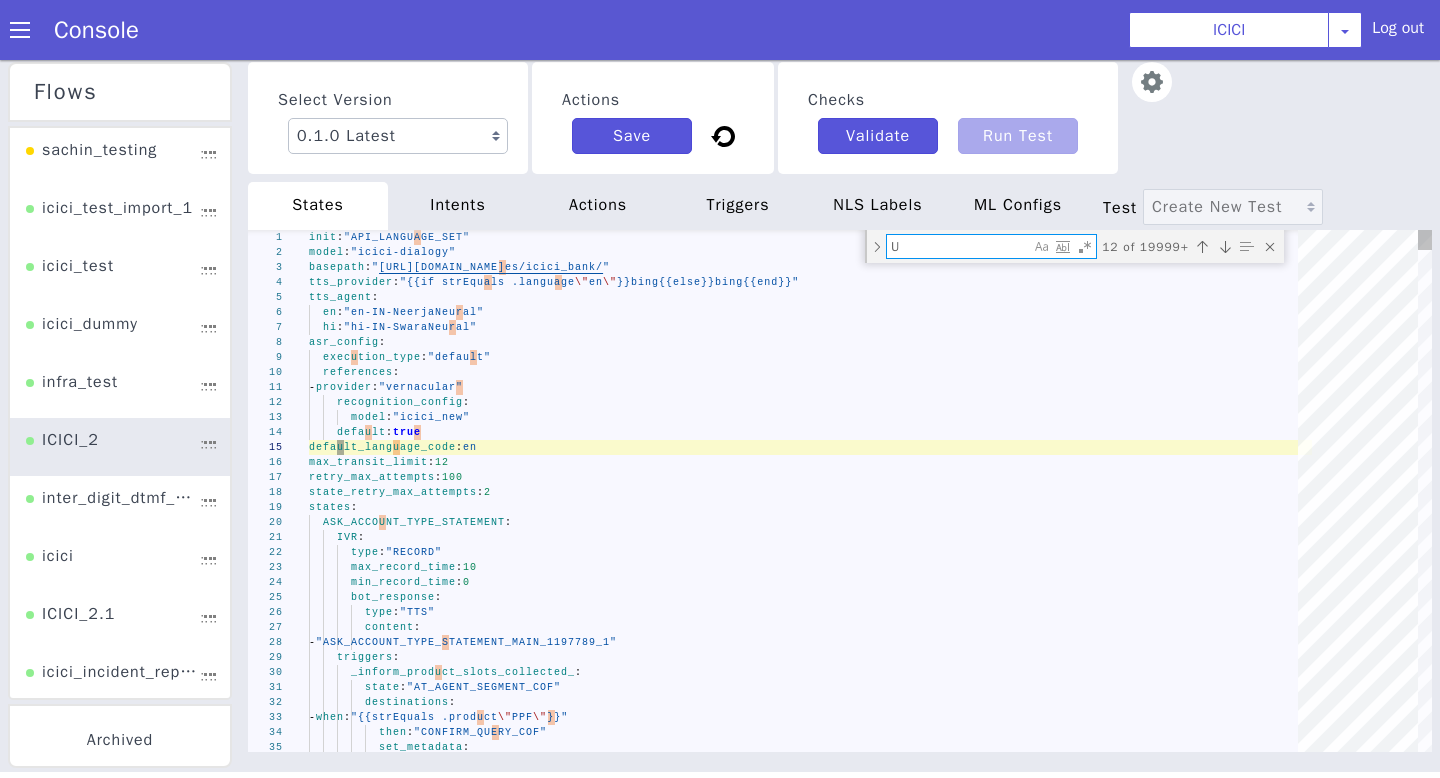 type on "UN" 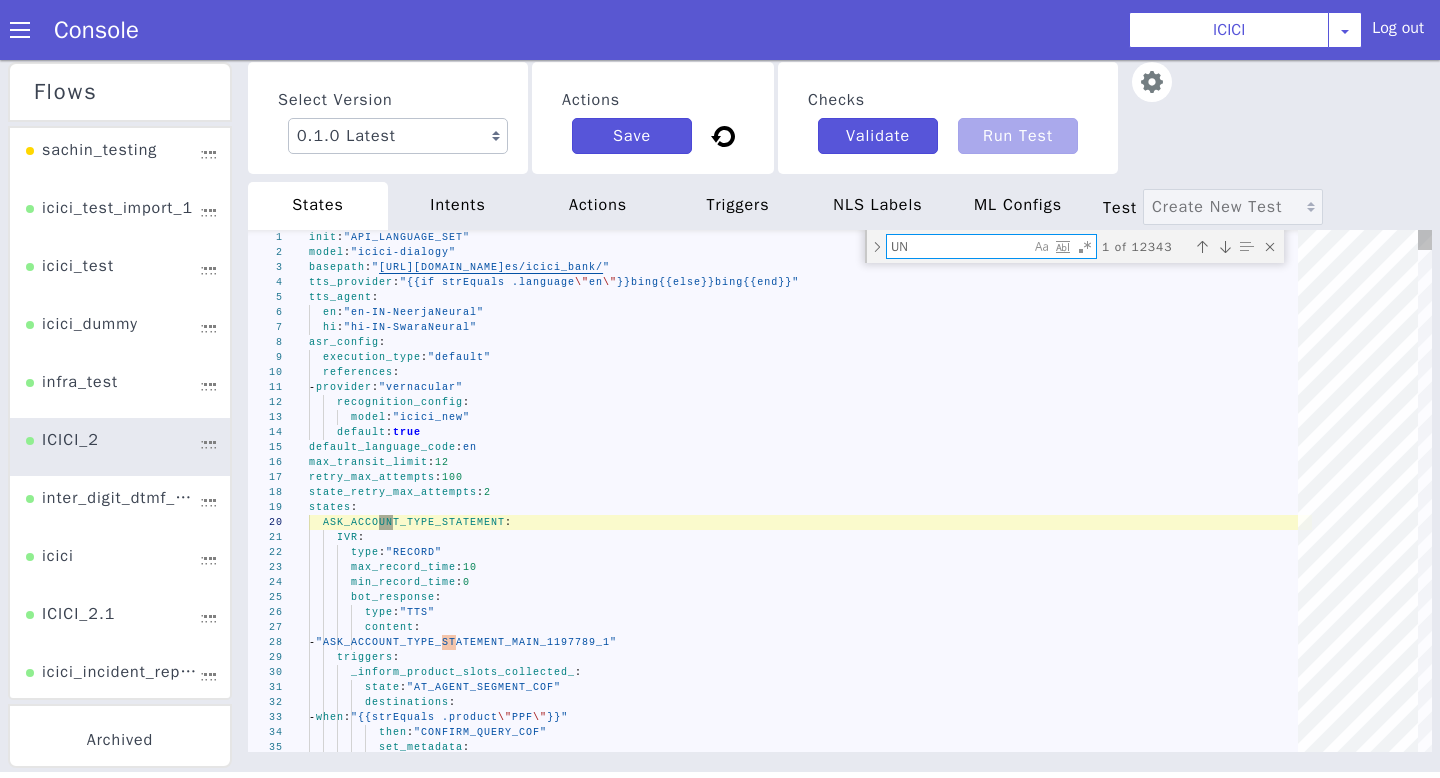 type on "triggers:
_failure_:
state: "AT_AGENT_SEGMENT_COF"
destinations:
- when: "{{strEquals .account_status \"closed\"}}"
then: "ACCOUNT_DETAILS_UNMATCHED_NO_MODIFICATION"
- when: "{{strEquals .account_status \"active\"}}"
then: "TAD_OR_MAD_MAD_MODIFICATION"
_unknown_:
state: "AT_AGENT_SEGMENT_COF"" 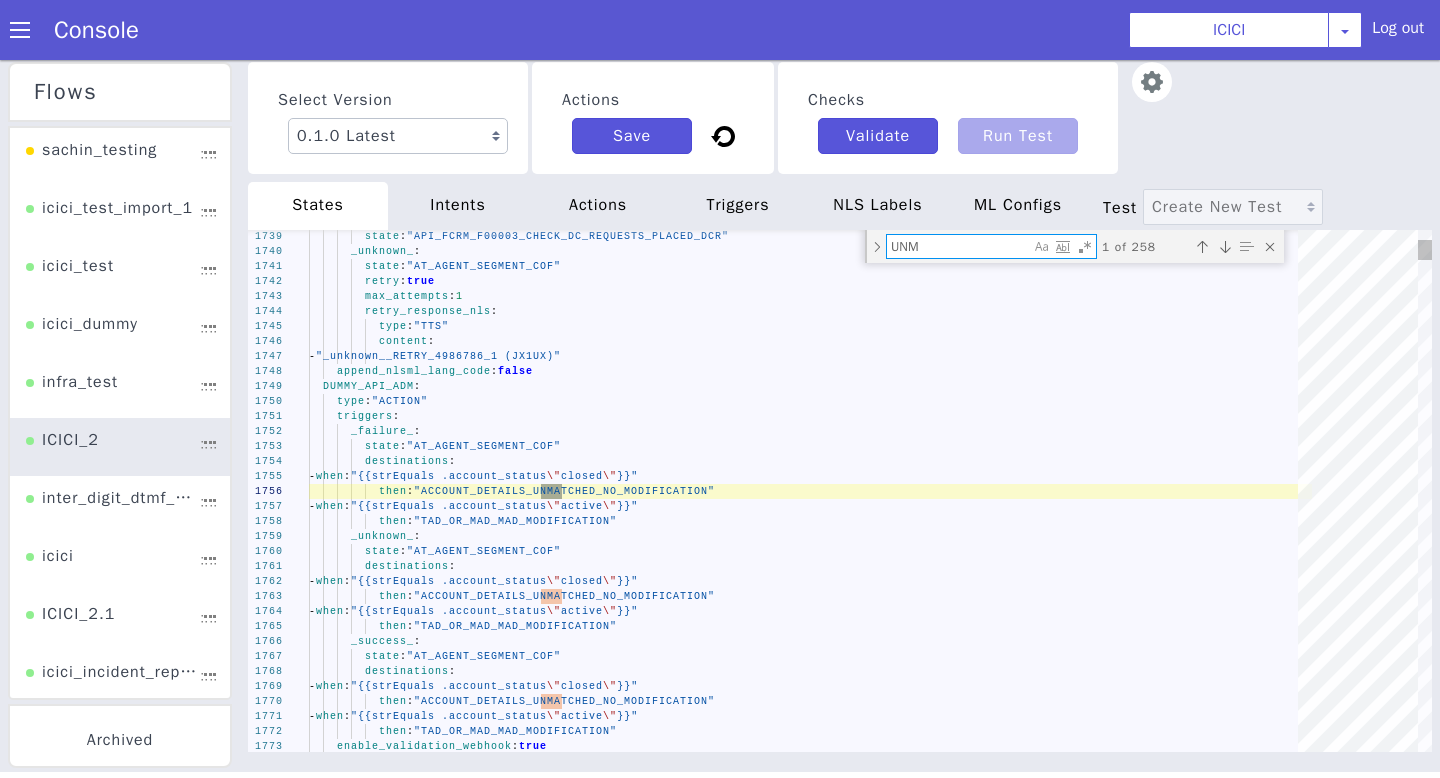 type on "UNMA" 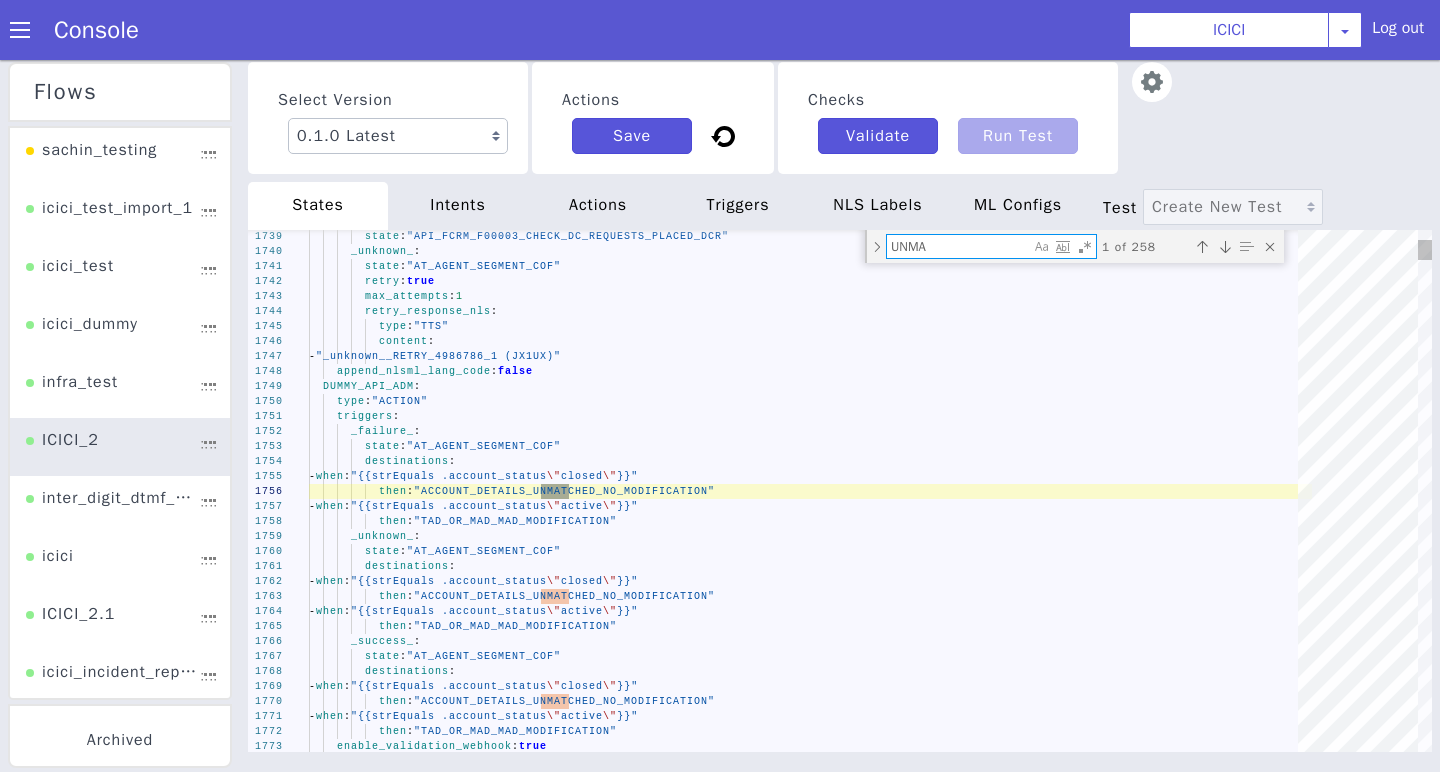 type on "ticket: "{{.ib_777001_CC_Ticket_API_Tnumber}}"
message_id: "1111"
- when: "{{(and (strEquals .intent \"card_cancellation\") (listContains .ib_777015_CC_logo\
\ (unmarshal .secure_block_code_list_for_fd)))}}"
then: "AT_AGENT_SEGMENT_COF"
set_metadata:
gms_api_auth: "Y"
gms_custname: "{{.ib_931500_linkedacc_custname}}"
gms_traversal: "{{.gms_traversal}} - Authentication Done -"
comp_auth_done: "Y"" 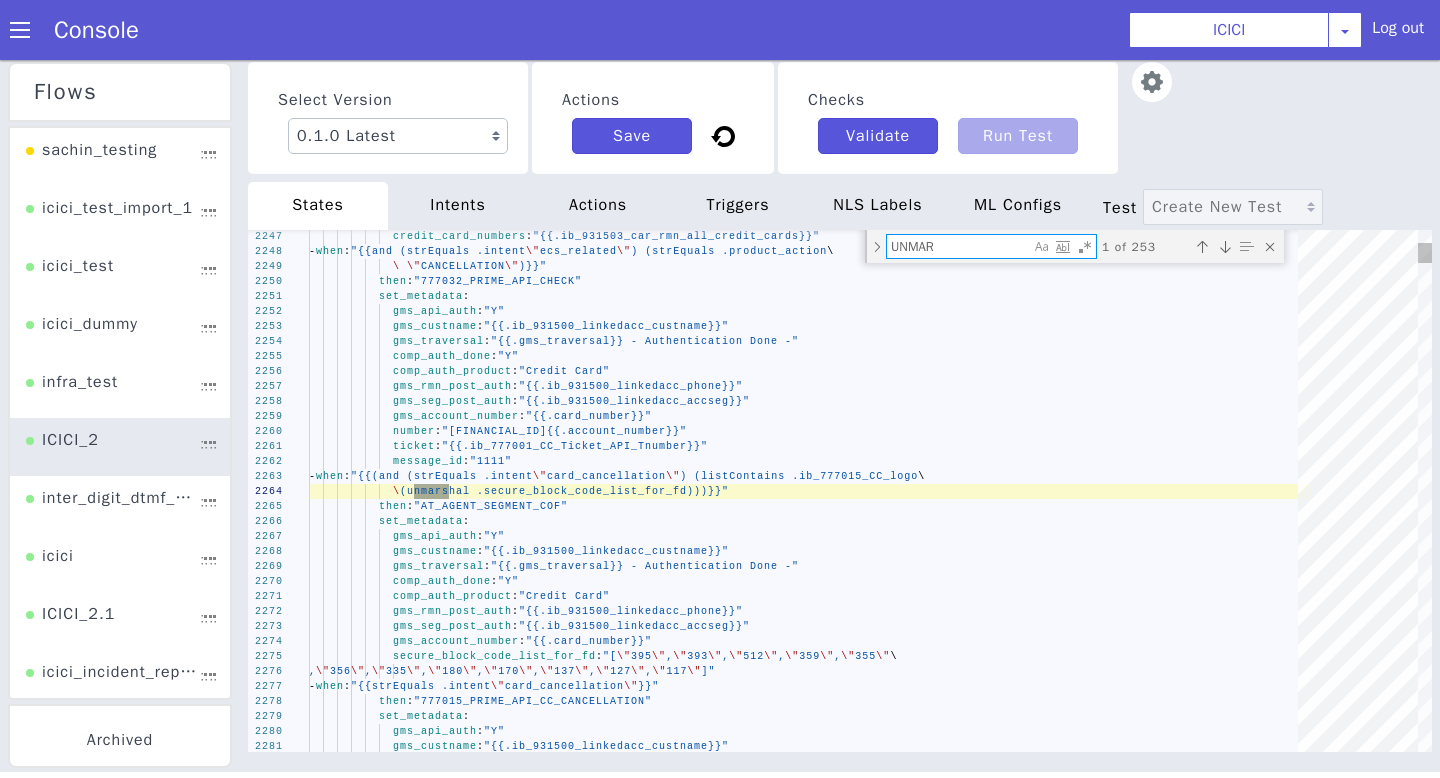 type on "UNMARS" 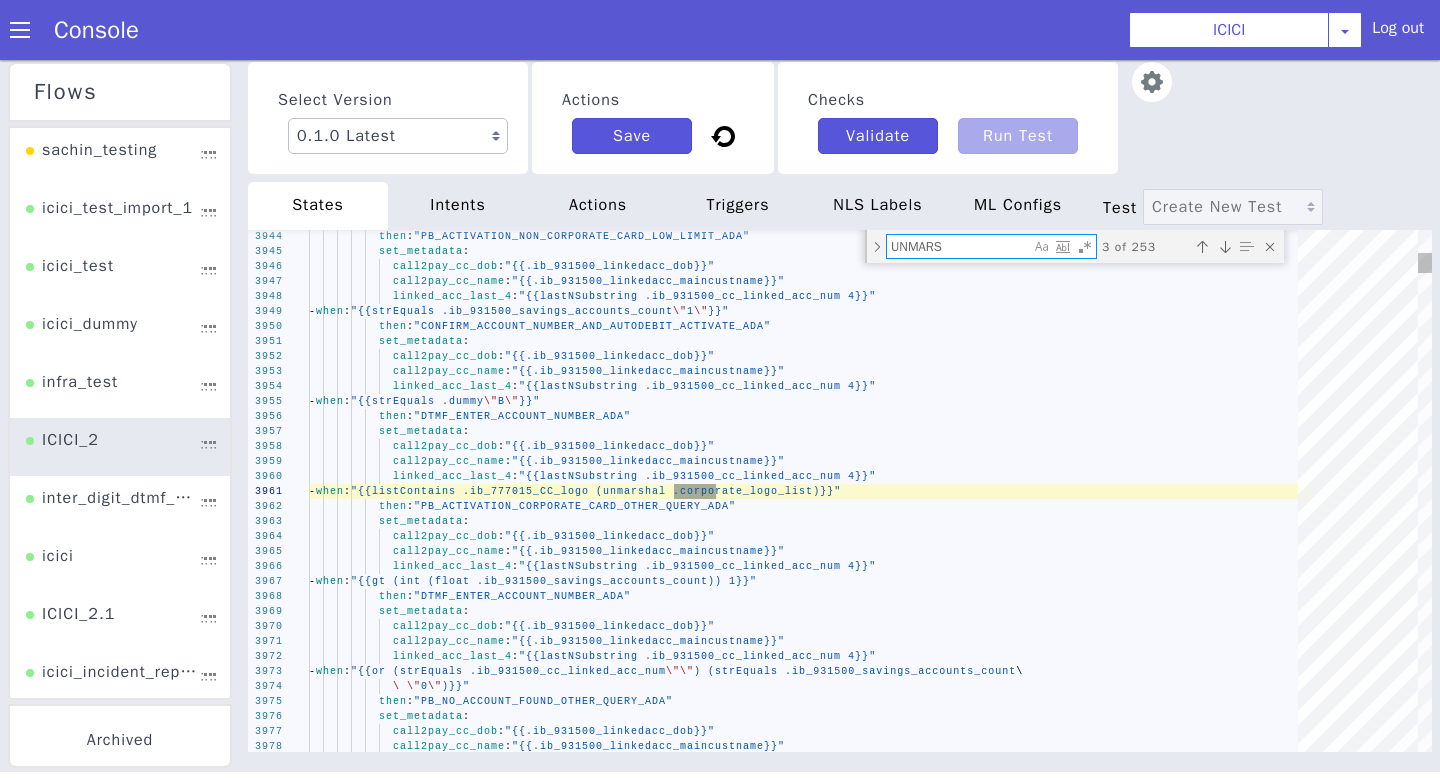 type on "set_metadata:
card_number: "{{(index (unmarshal .cards) 0).debit_card_number}}"
expiry_date: "{{(index (unmarshal .cards) 0).expiry_date}}"
debit_card_status: "{{(index (unmarshal .cards) 0).card_status}}"
single_card_found: "yes"
agent_main_menu: ""
transfer_without_auth: "Y"
- when: "{{and (strEquals .account_type \"SA\") (strEquals .plugin105_actcode\
\ \"000\") (strEquals .dcms105_nocardfound \"yes\")}}"
then: "AT_AGENT_SEGMENT_COF"" 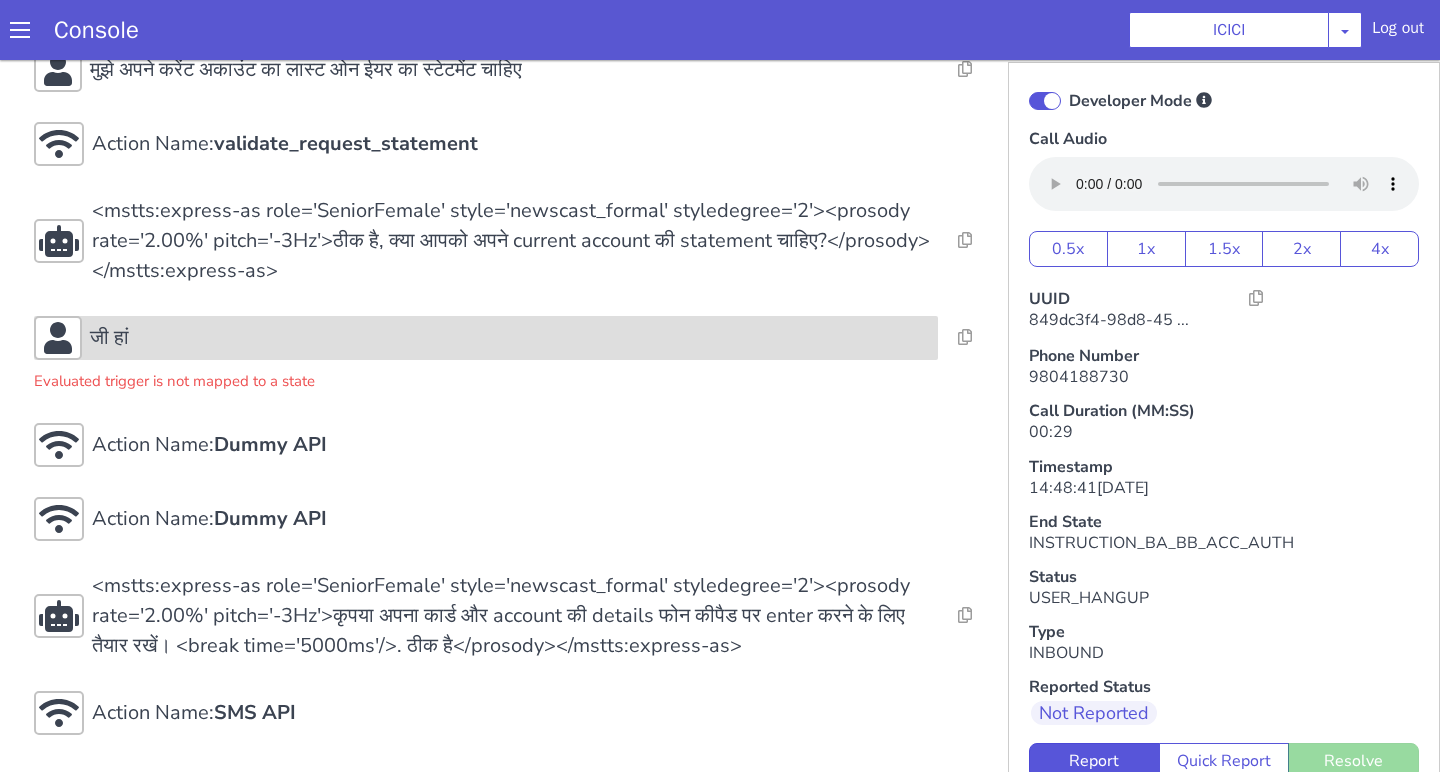 scroll, scrollTop: 0, scrollLeft: 0, axis: both 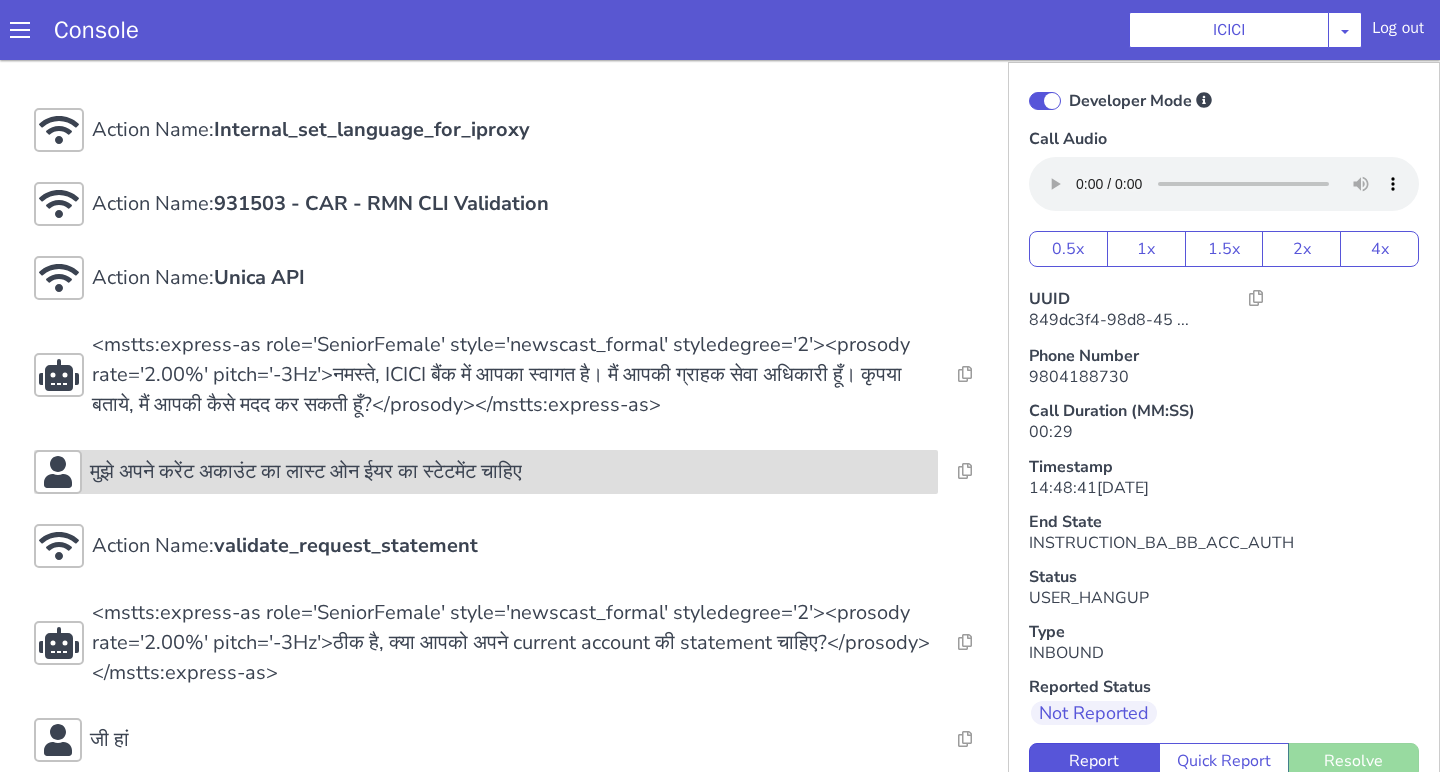 click on "मुझे अपने करेंट अकाउंट का लास्ट ओन ईयर का स्टेटमेंट चाहिए" at bounding box center (306, 472) 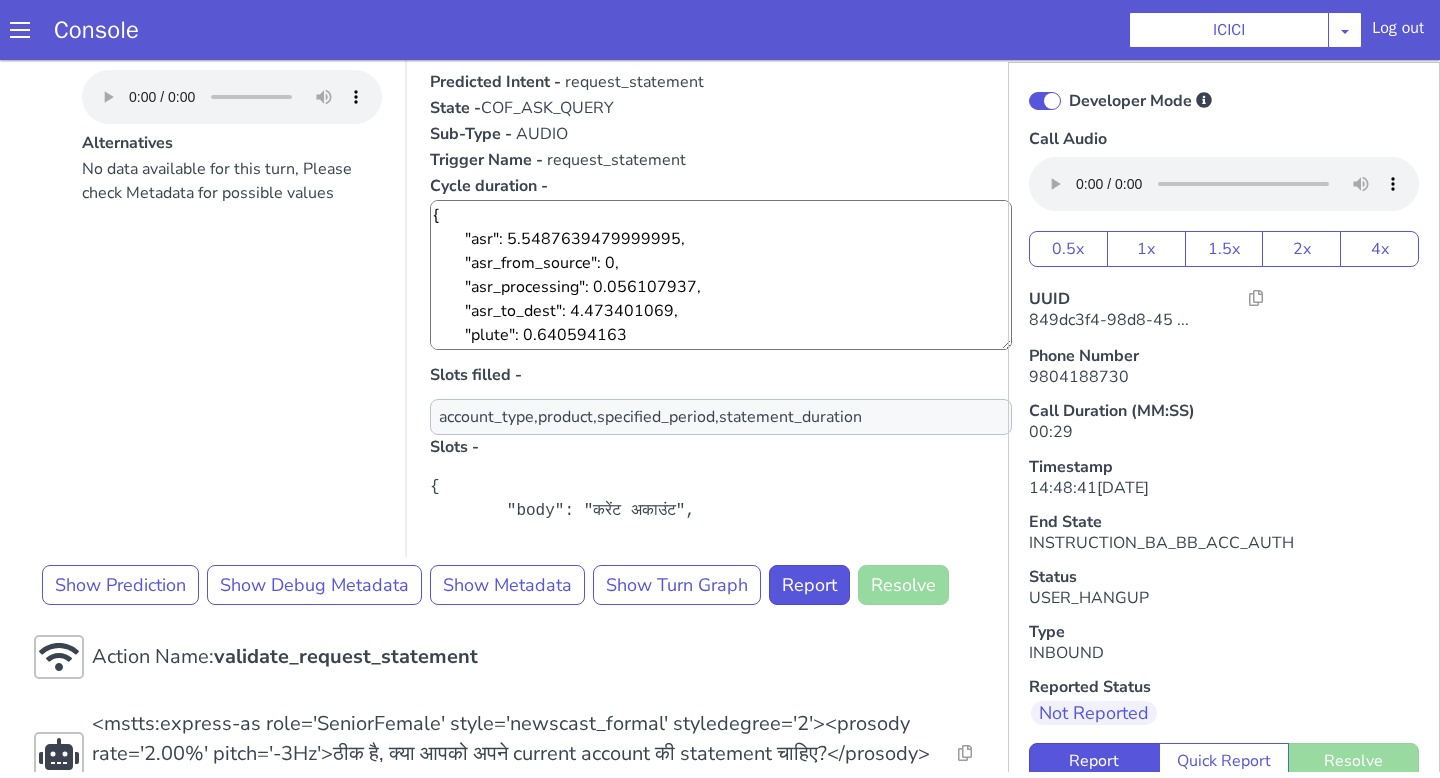 scroll, scrollTop: 604, scrollLeft: 0, axis: vertical 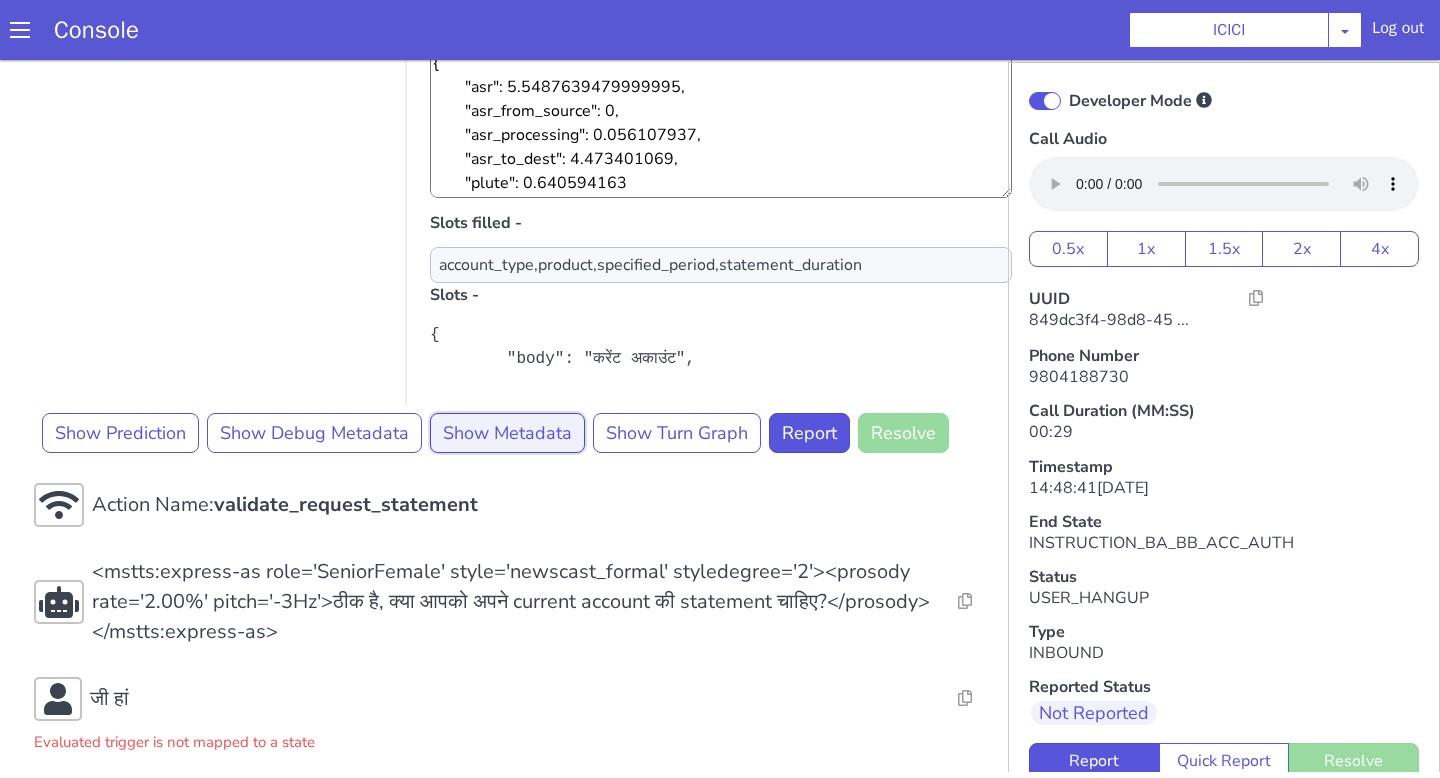 click on "Show Metadata" at bounding box center [507, 433] 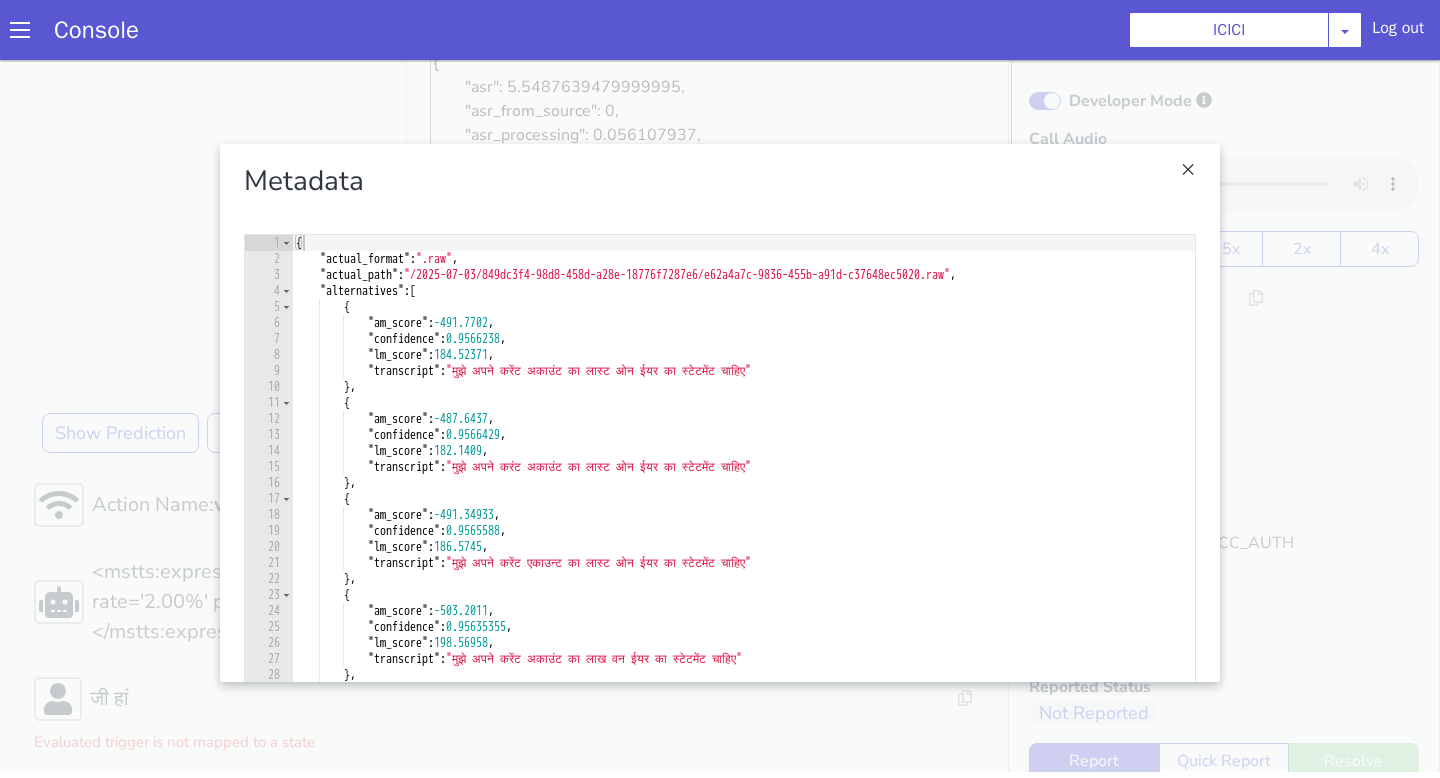 click on "Metadata 1 2 3 4 5 6 7 8 9 10 11 12 13 14 15 16 17 18 19 20 21 22 23 24 25 26 27 28 29 30 31 32 33 {      "actual_format" :  ".raw" ,      "actual_path" :  "/2025-07-03/849dc3f4-98d8-458d-a28e-18776f7287e6/e62a4a7c-9836-455b-a91d-c37648ec5020.raw" ,      "alternatives" :  [           {                "am_score" :  -491.7702 ,                "confidence" :  0.9566238 ,                "lm_score" :  184.52371 ,                "transcript" :  "मुझे अपने करेंट अकाउंट का लास्ट ओन ईयर का स्टेटमेंट चाहिए"           } ,           {                "am_score" :  -487.6437 ,                "confidence" :  0.9566429 ,                "lm_score" :  182.1409 ,                "transcript" :  "मुझे अपने करंट अकाउंट का लास्ट ओन ईयर का स्टेटमेंट चाहिए"           } ,           {                "am_score" :  -491.34933 ,                "confidence"" at bounding box center (720, 413) 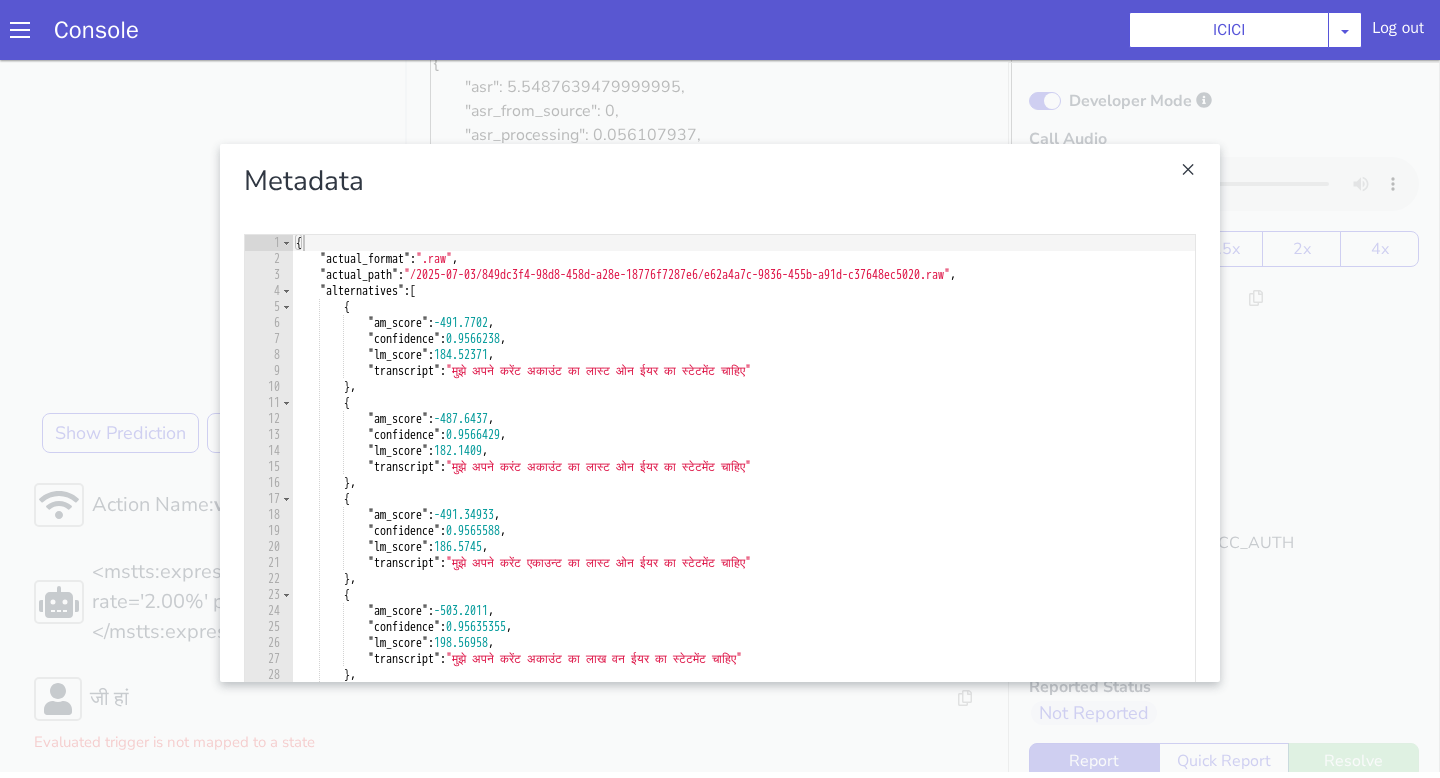 click at bounding box center [720, 413] 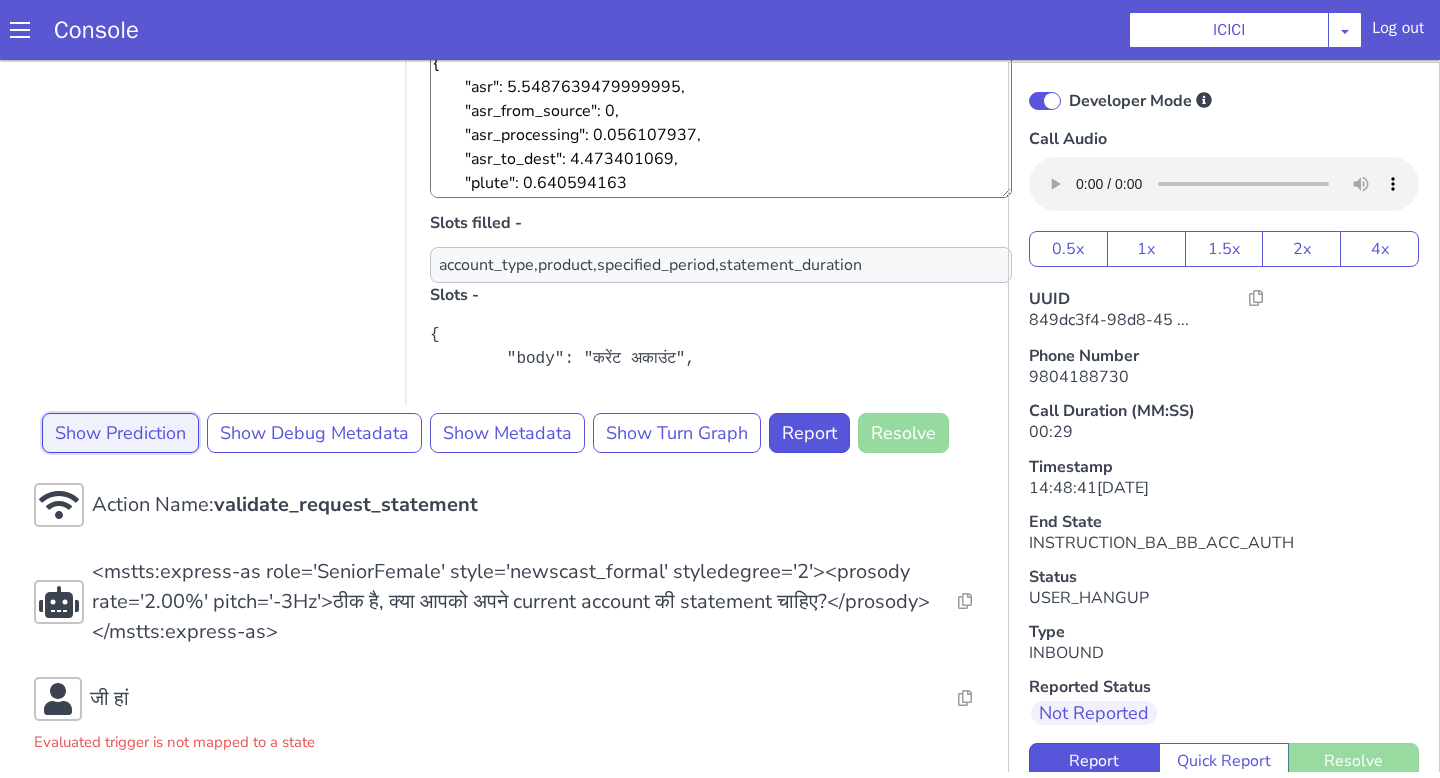 click on "Show Prediction" at bounding box center (120, 433) 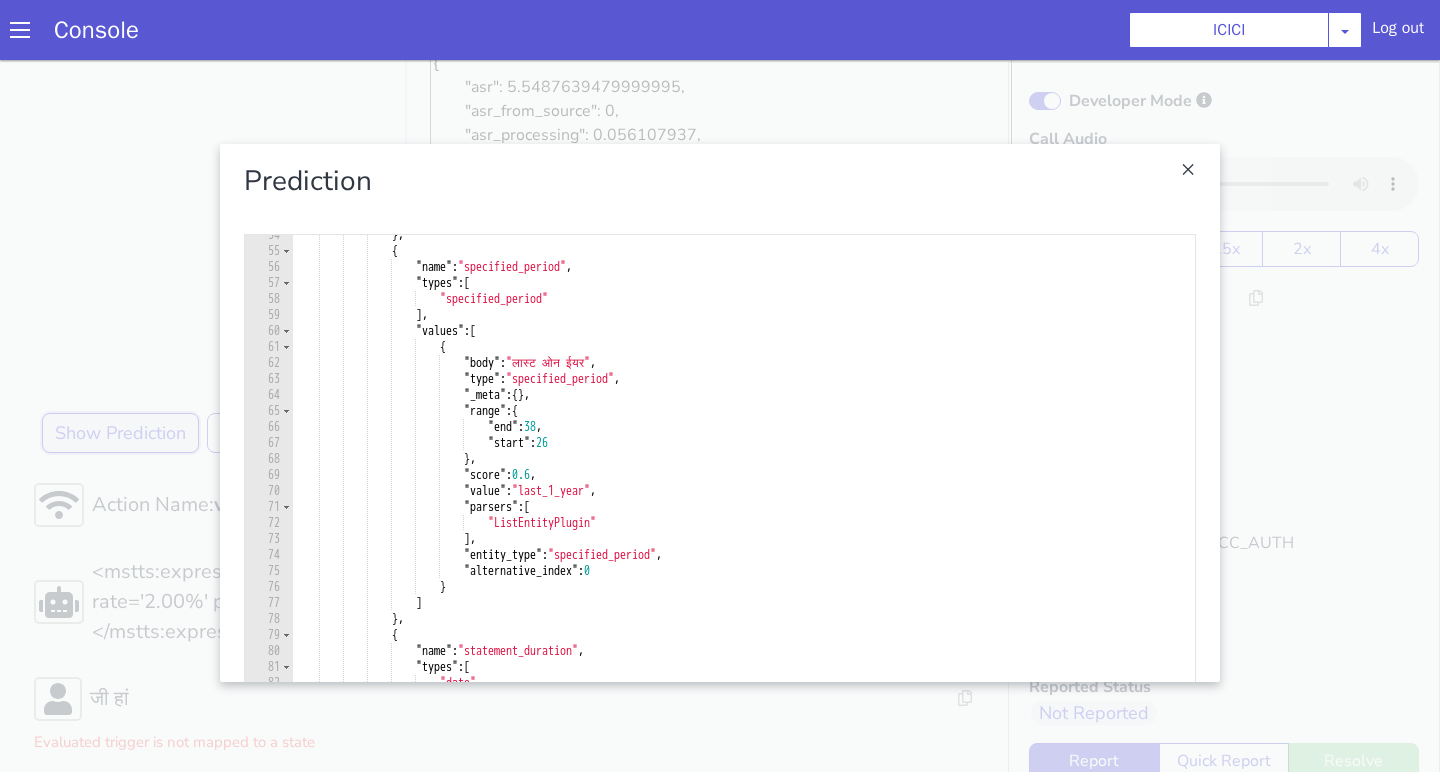 scroll, scrollTop: 862, scrollLeft: 0, axis: vertical 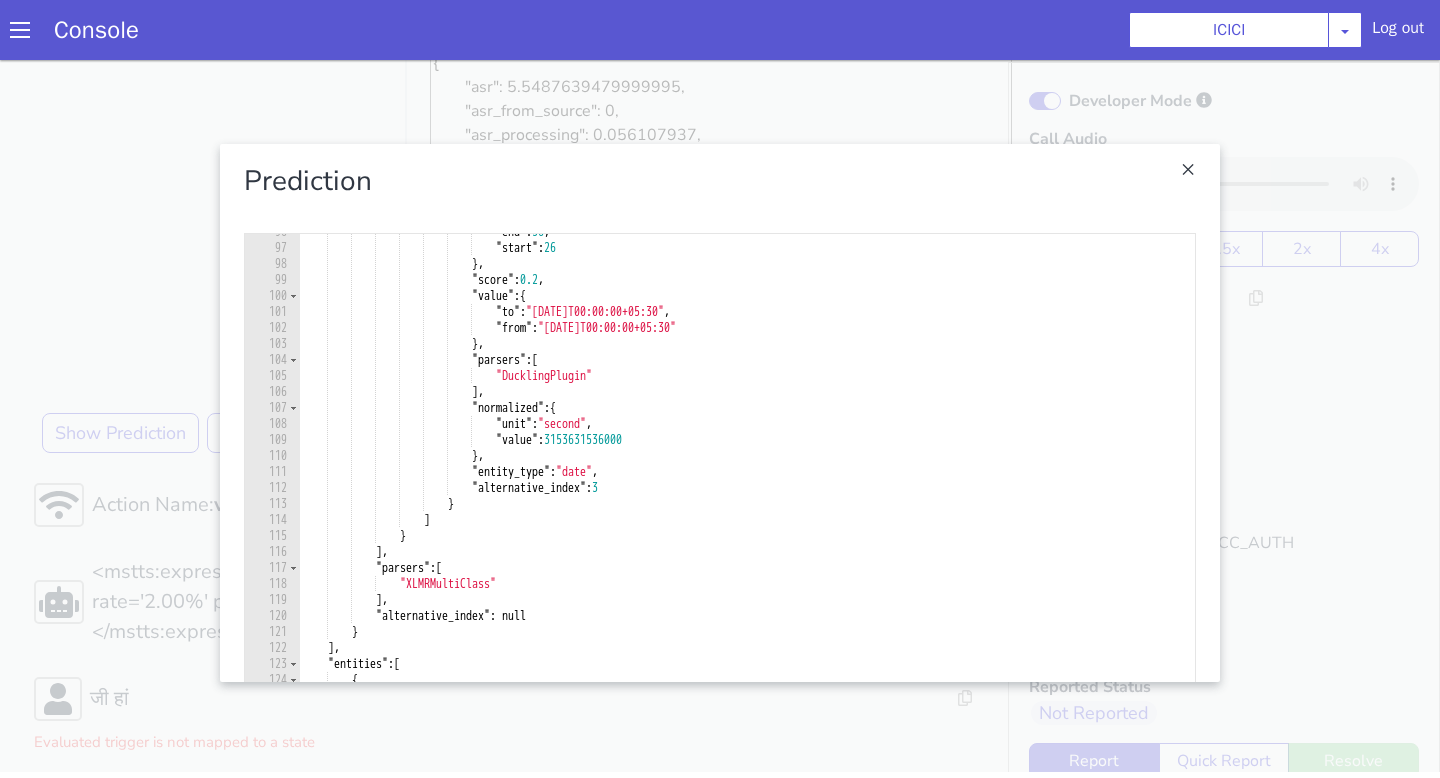 click at bounding box center (20, 30) 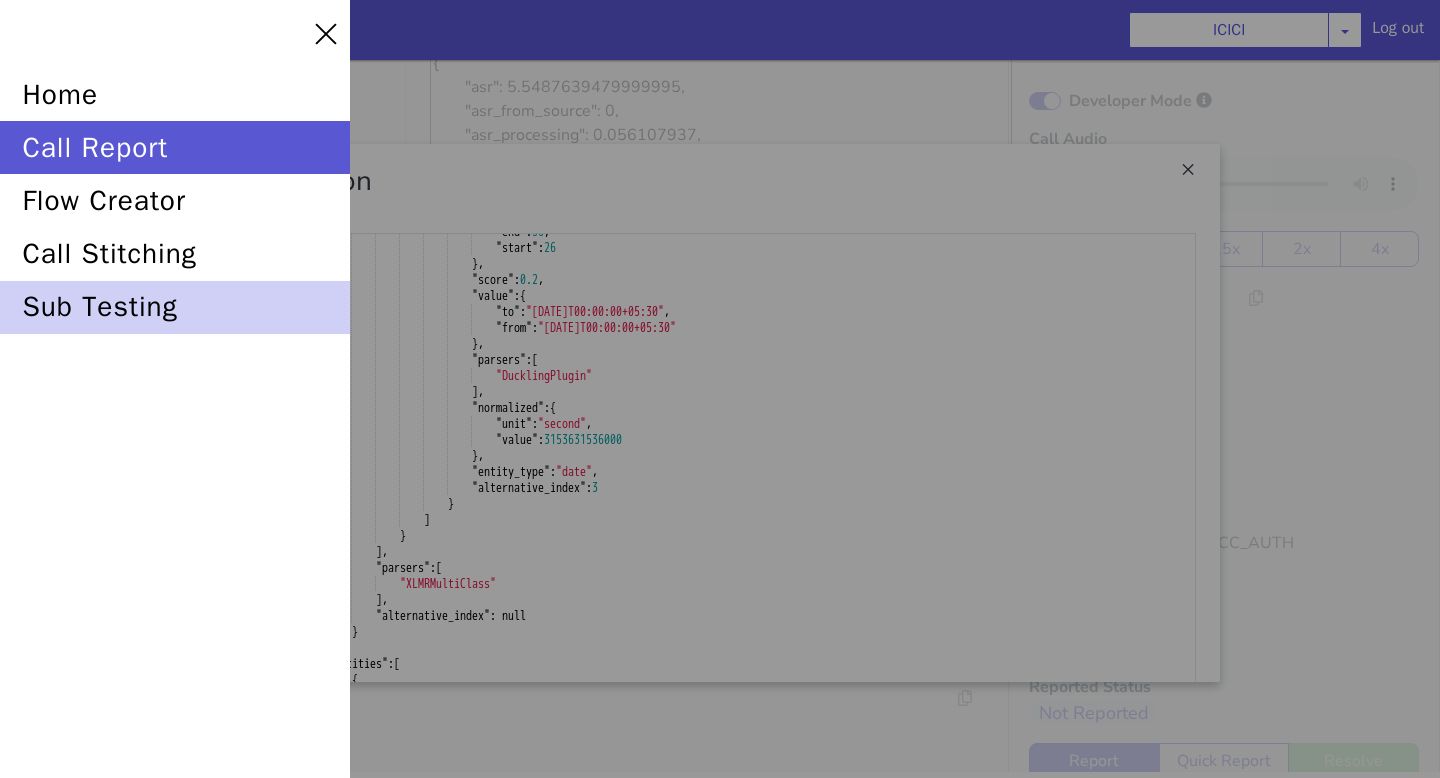 click on "sub testing" at bounding box center (175, 307) 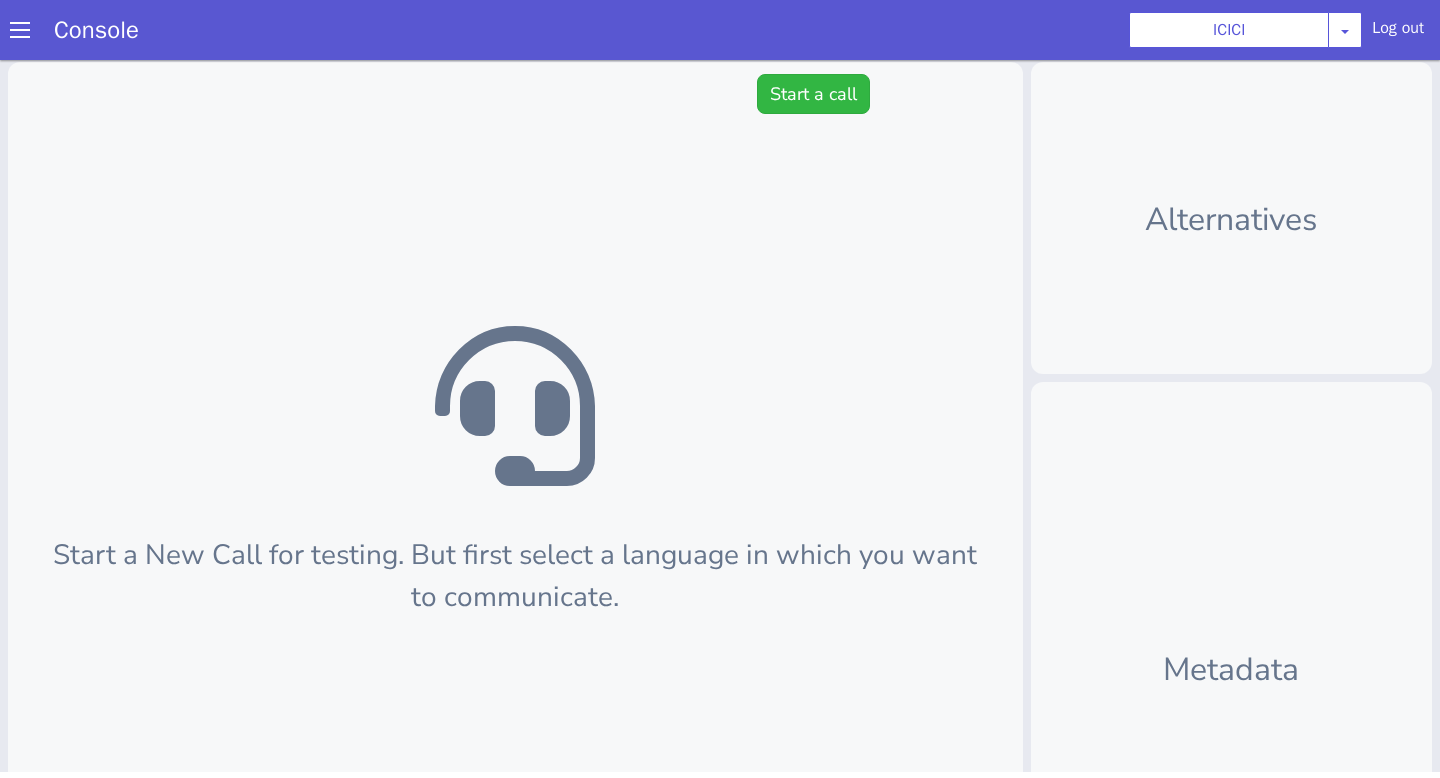 scroll, scrollTop: 0, scrollLeft: 0, axis: both 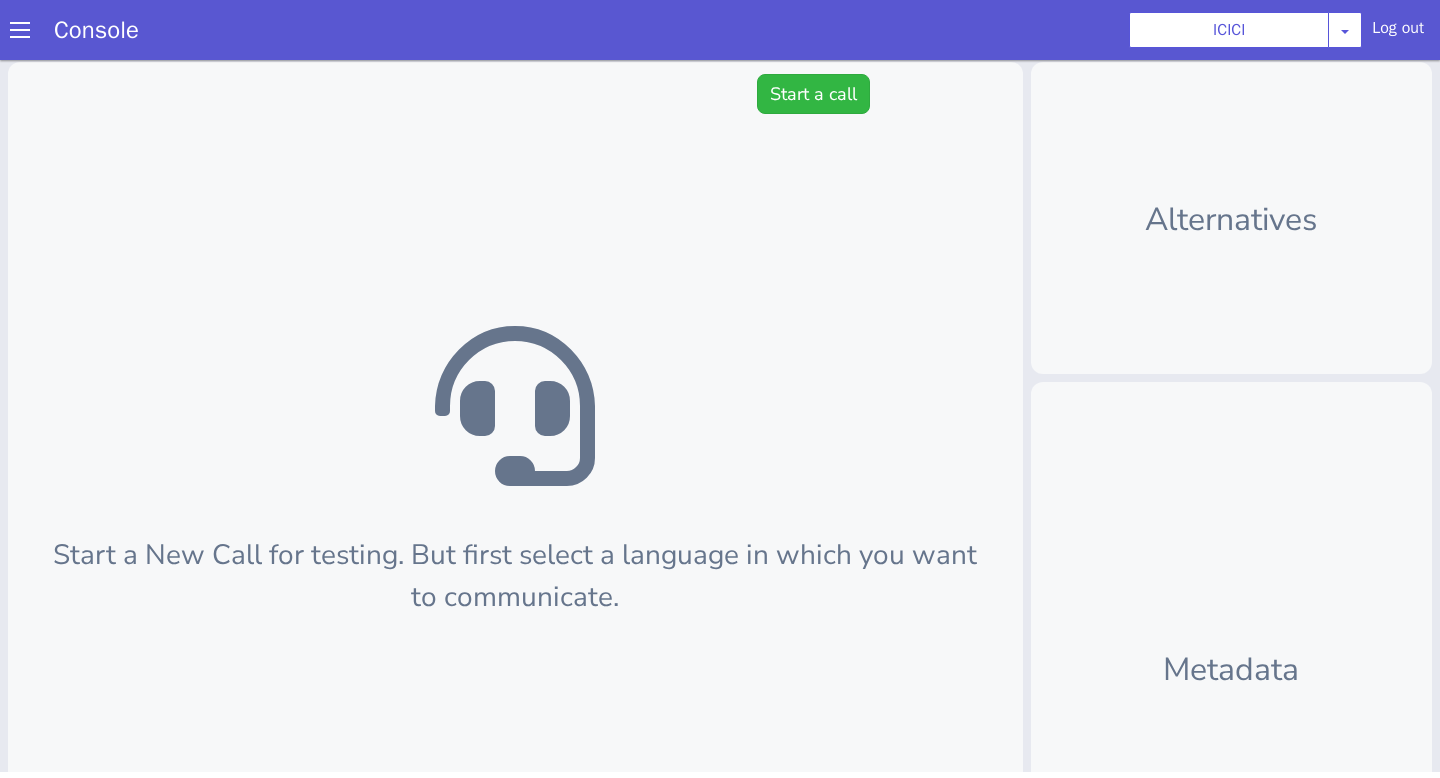 click at bounding box center (20, 30) 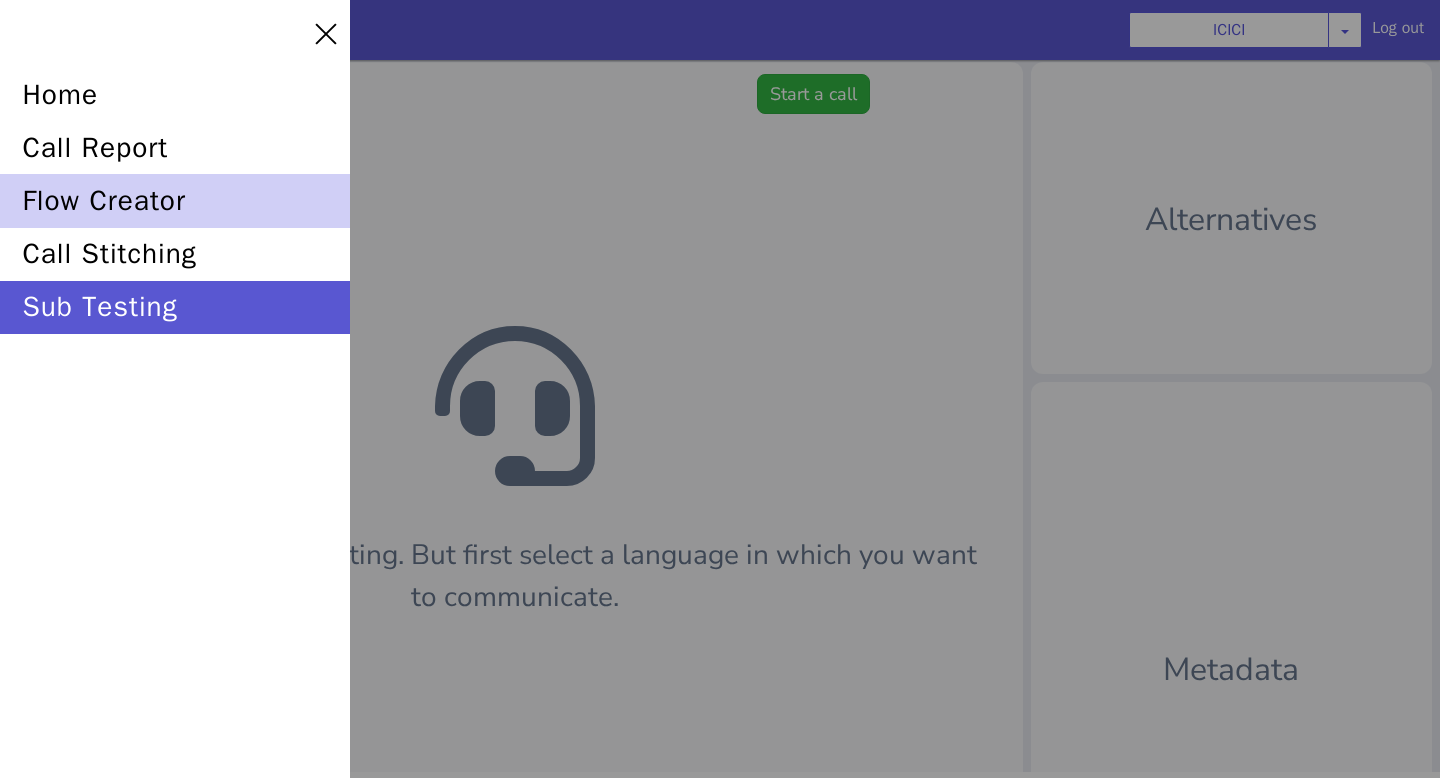 click on "flow creator" at bounding box center [175, 200] 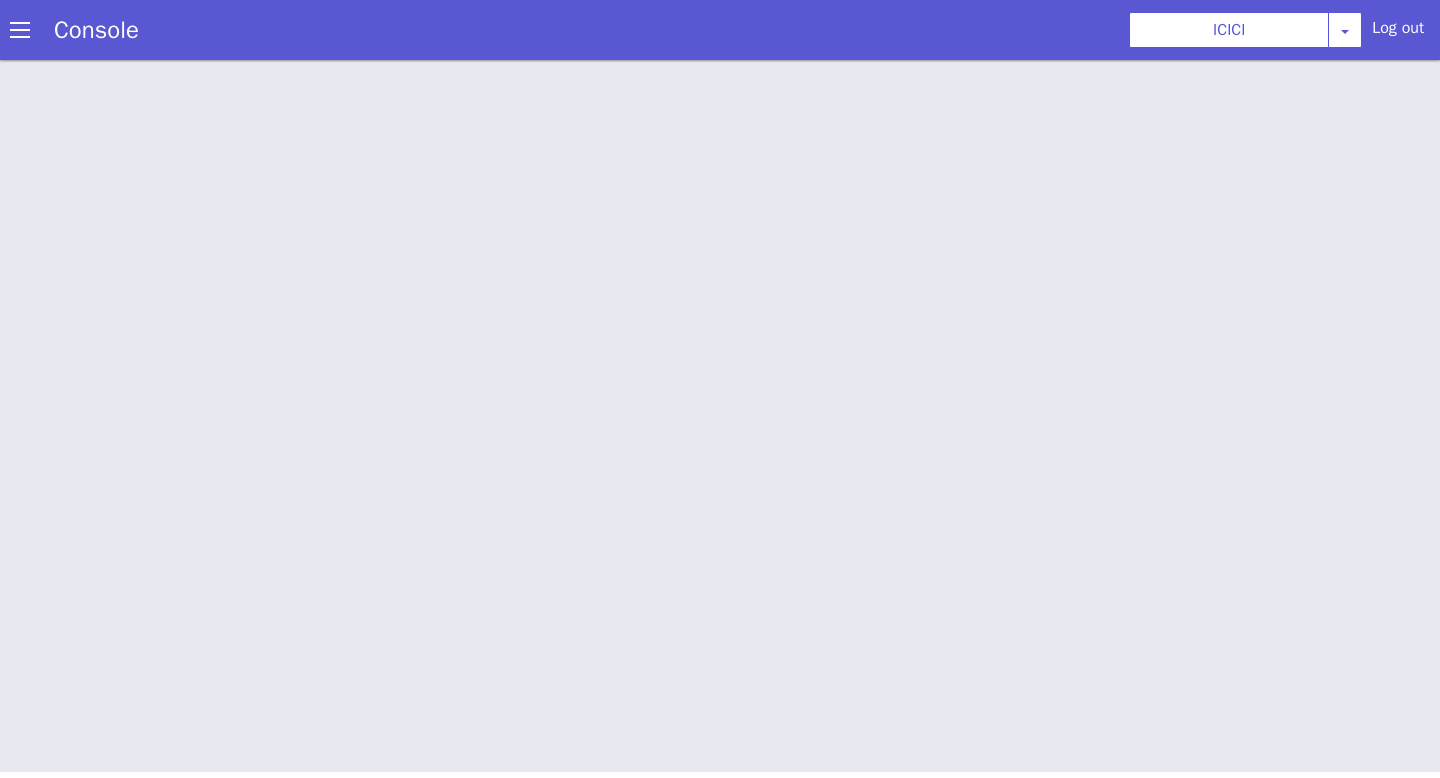 scroll, scrollTop: 0, scrollLeft: 0, axis: both 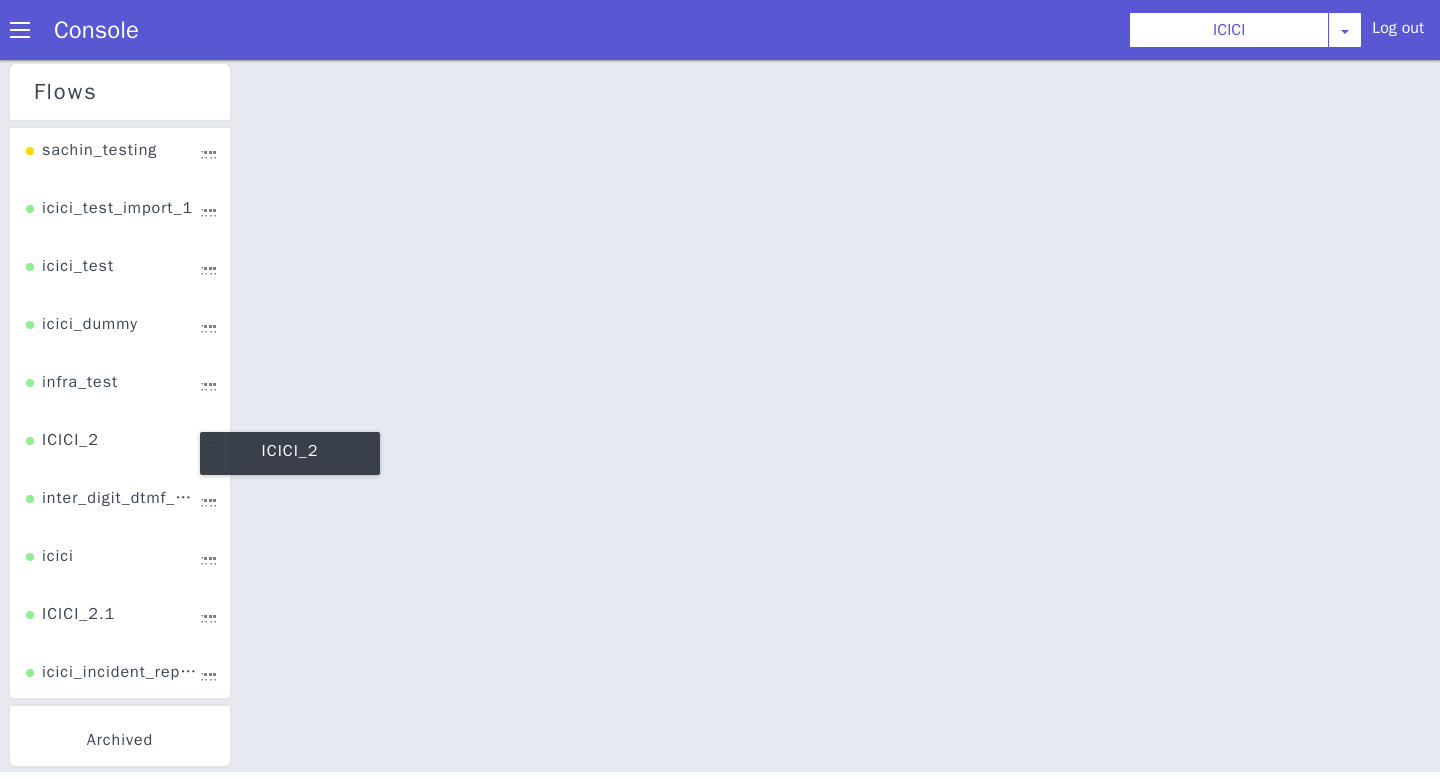 click on "ICICI_2" at bounding box center [299, 131] 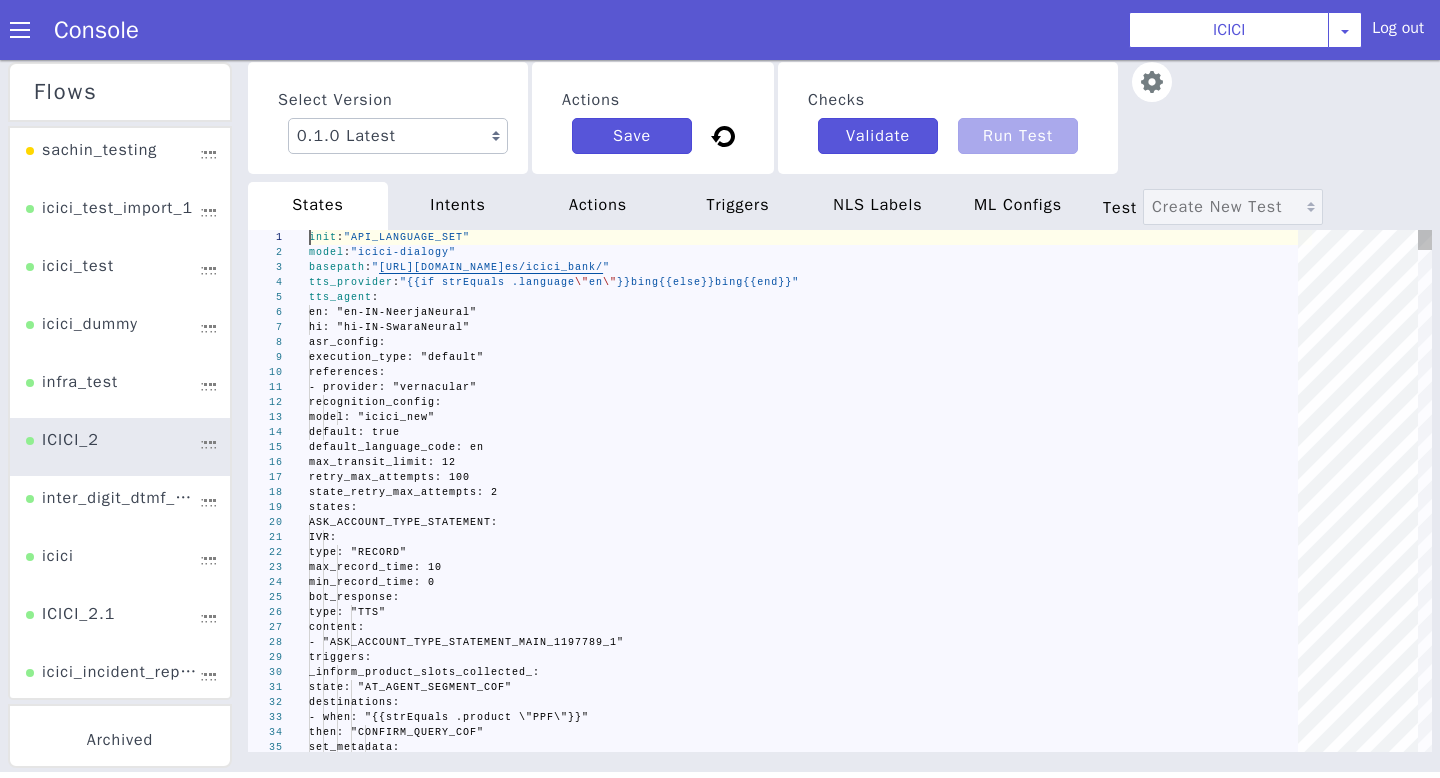 scroll, scrollTop: 0, scrollLeft: 0, axis: both 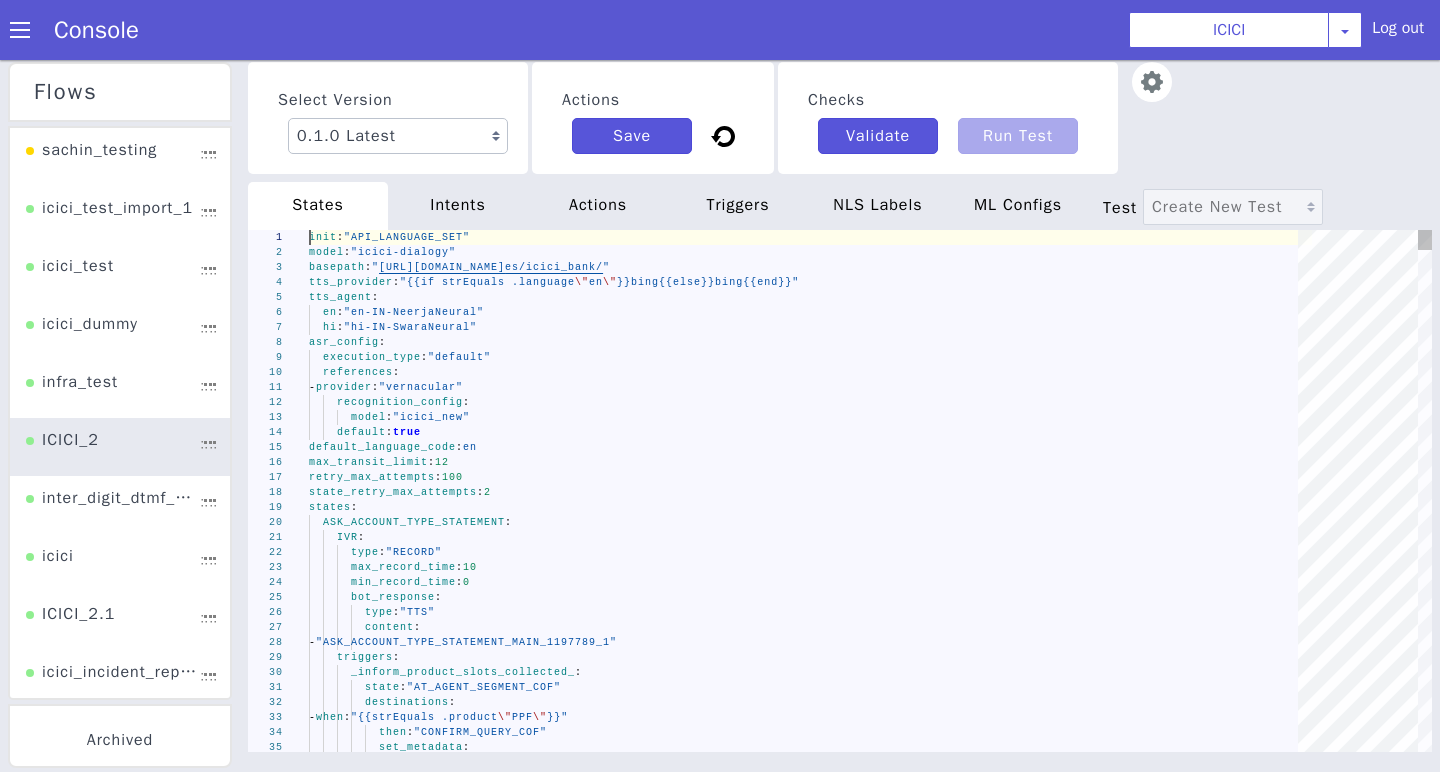 type on "- provider: "vernacular"
recognition_config:
model: "icici_new"
default: true
default_language_code: en
max_transit_limit: 12
retry_max_attempts: 100
state_retry_max_attempts: 2
states:
ASK_ACCOUNT_TYPE_STATEMENT:" 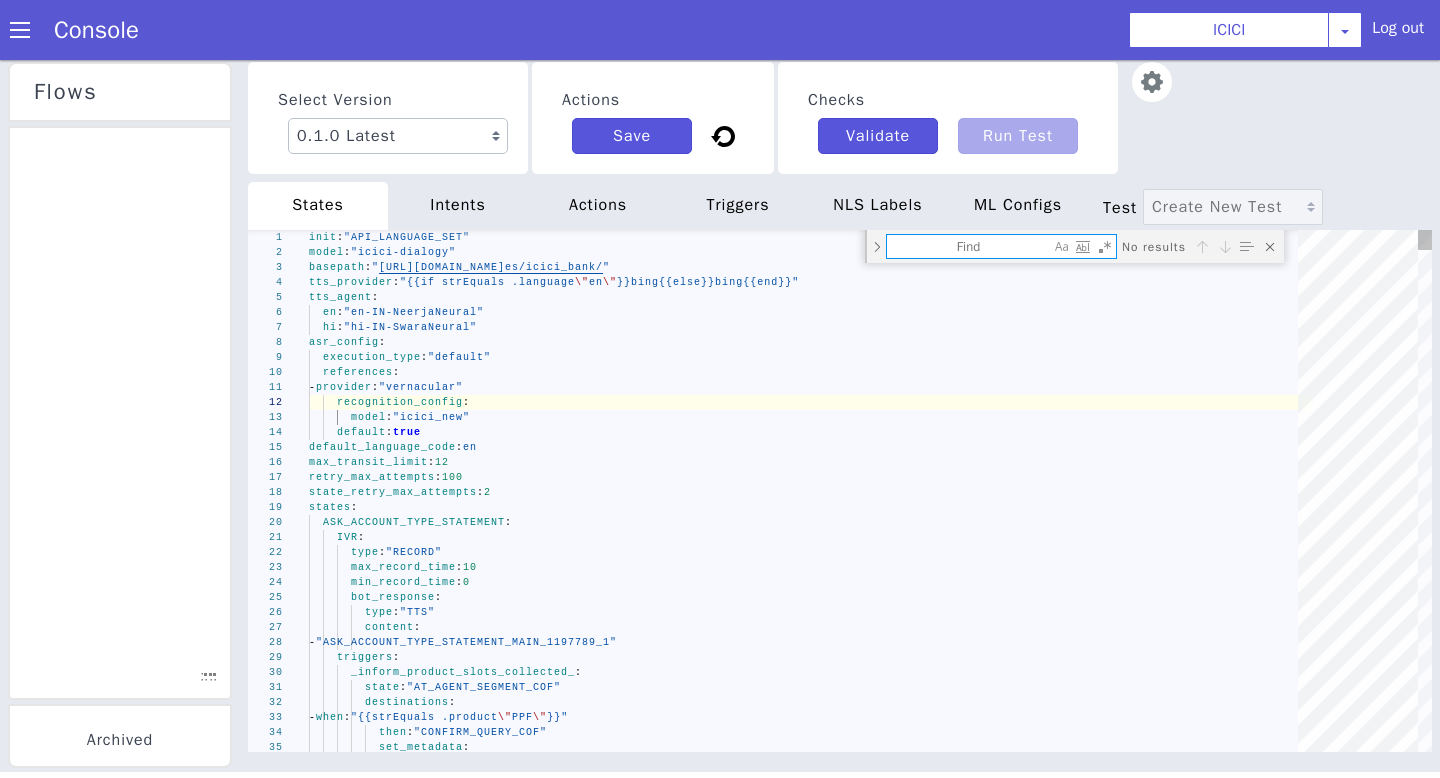 type on "t" 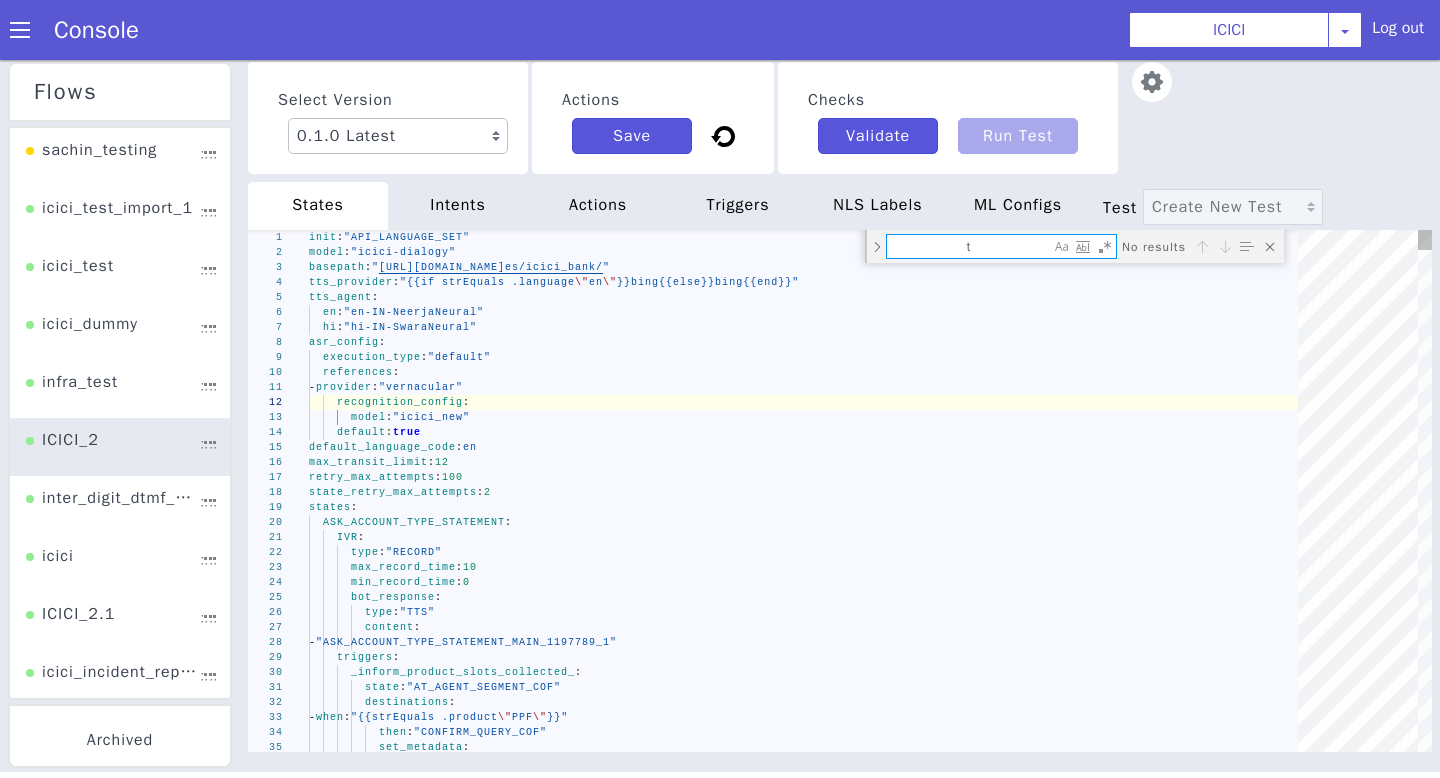 type on "IVR:
type: "RECORD"
max_record_time: 10
min_record_time: 0
bot_response:
type: "TTS"
content:
- "ASK_ACCOUNT_TYPE_STATEMENT_MAIN_1197789_1"
triggers:
_inform_product_slots_collected_:" 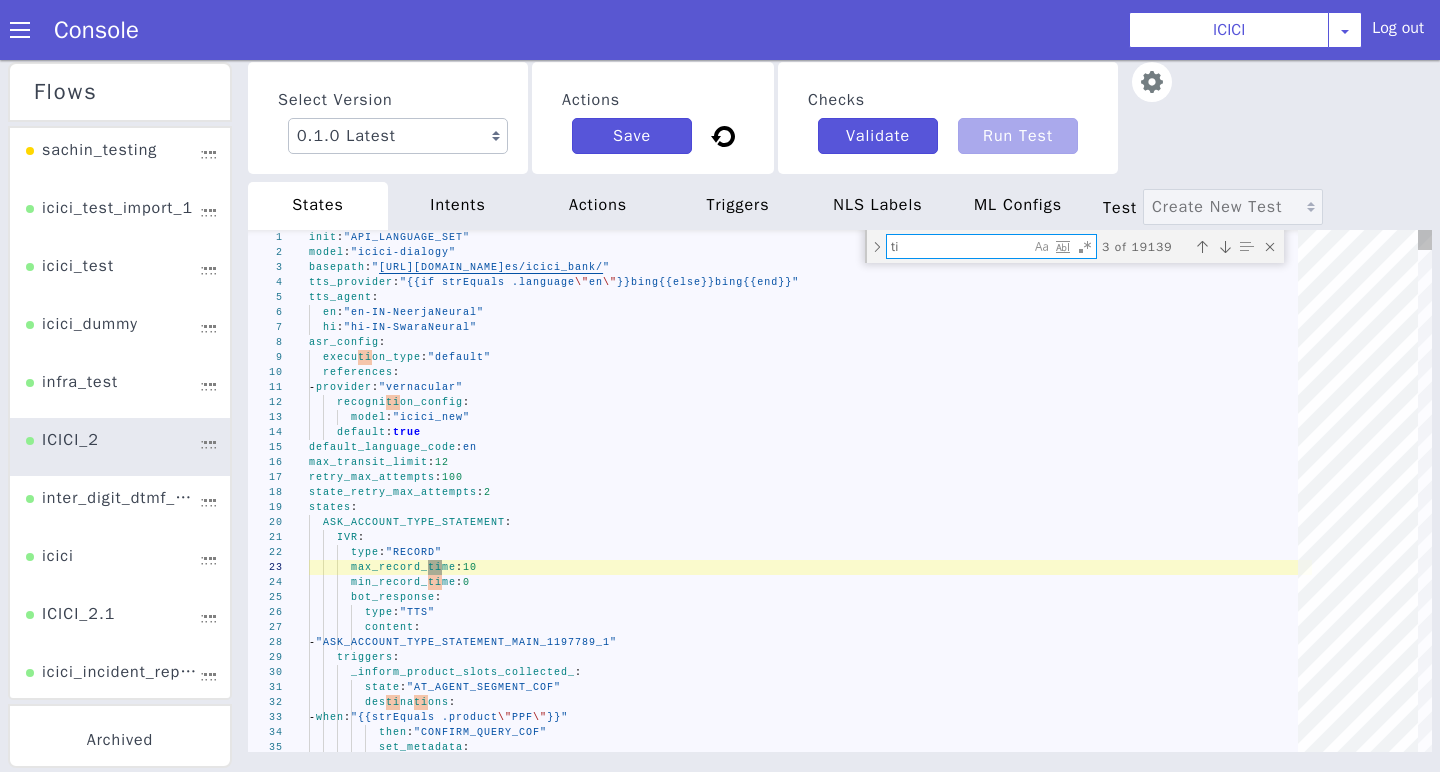 type on "gms_custname: "{{.ib_931500_linkedacc_custname}}"
gms_traversal: "{{.gms_traversal}} - Authentication Done -"
comp_auth_done: "Y"
comp_auth_product: "Credit Card"
gms_rmn_post_auth: "{{.ib_931500_linkedacc_phone}}"
gms_seg_post_auth: "{{.ib_931500_linkedacc_accseg}}"
gms_account_number: "{{.card_number}}"
ticket: "{{.ib_777001_CC_Ticket_API_Tnumber}}"
tabindicator: "C"
entityreferencenumber: "{{.card_number}}"" 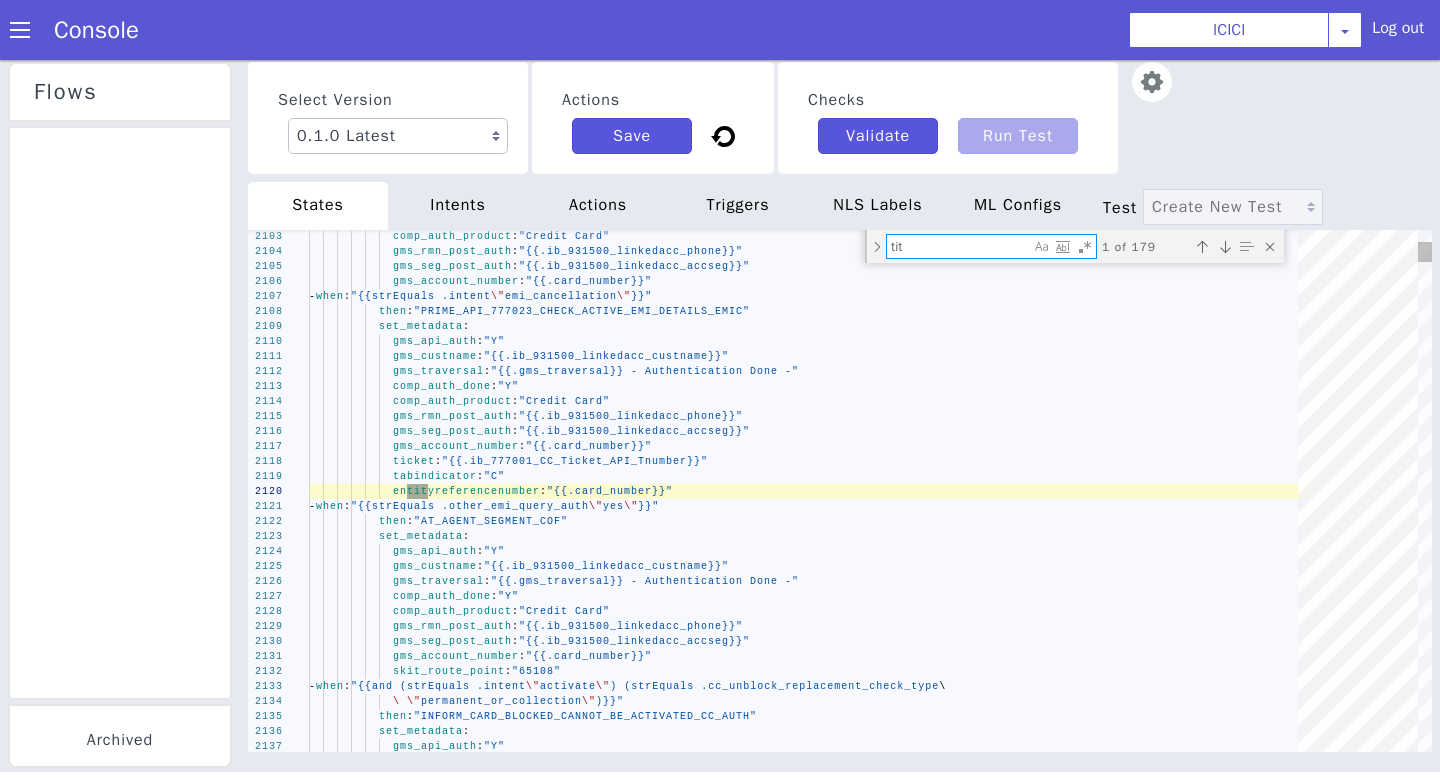 type on "ti" 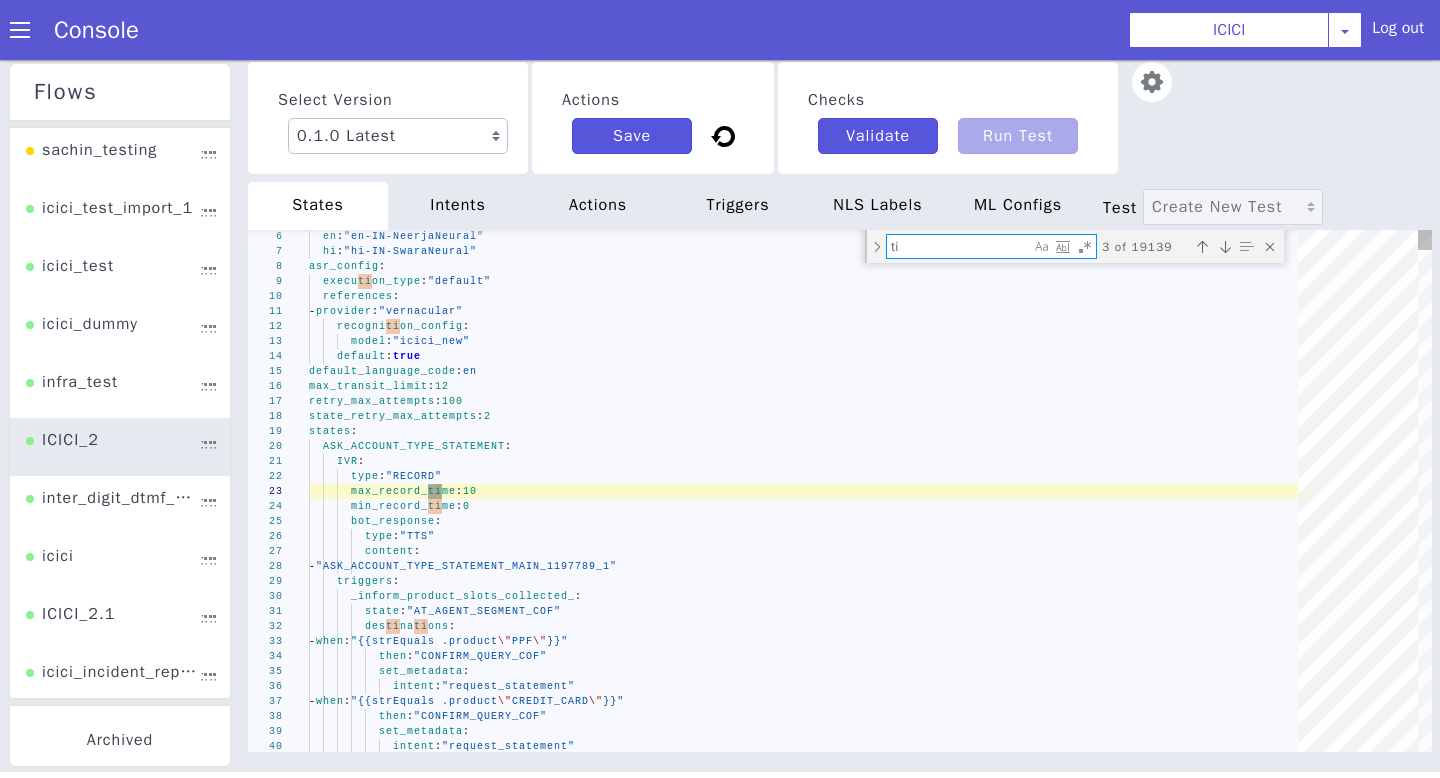 type on "- provider: "vernacular"
recognition_config:
model: "icici_new"
default: true
default_language_code: en
max_transit_limit: 12
retry_max_attempts: 100
state_retry_max_attempts: 2
states:
ASK_ACCOUNT_TYPE_STATEMENT:" 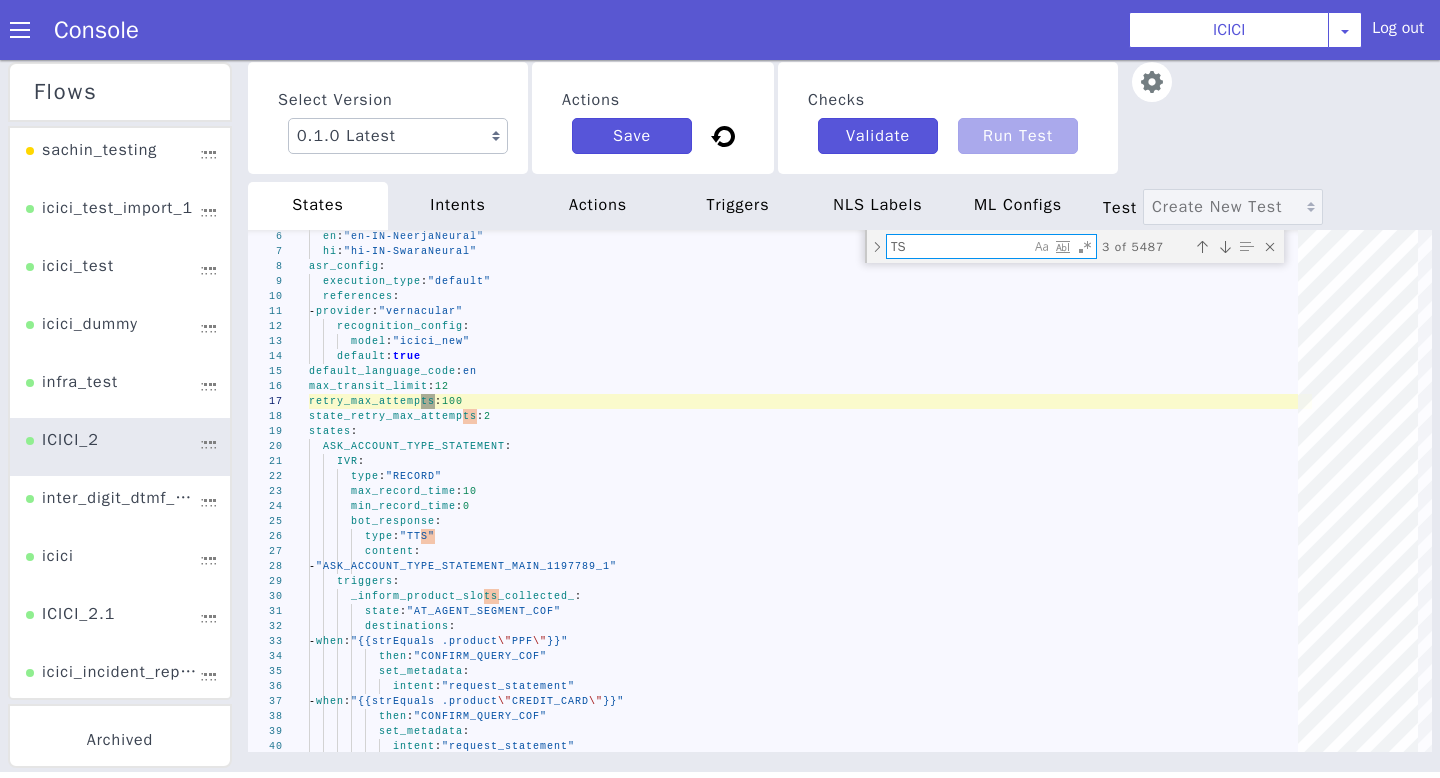 type on "TS" 